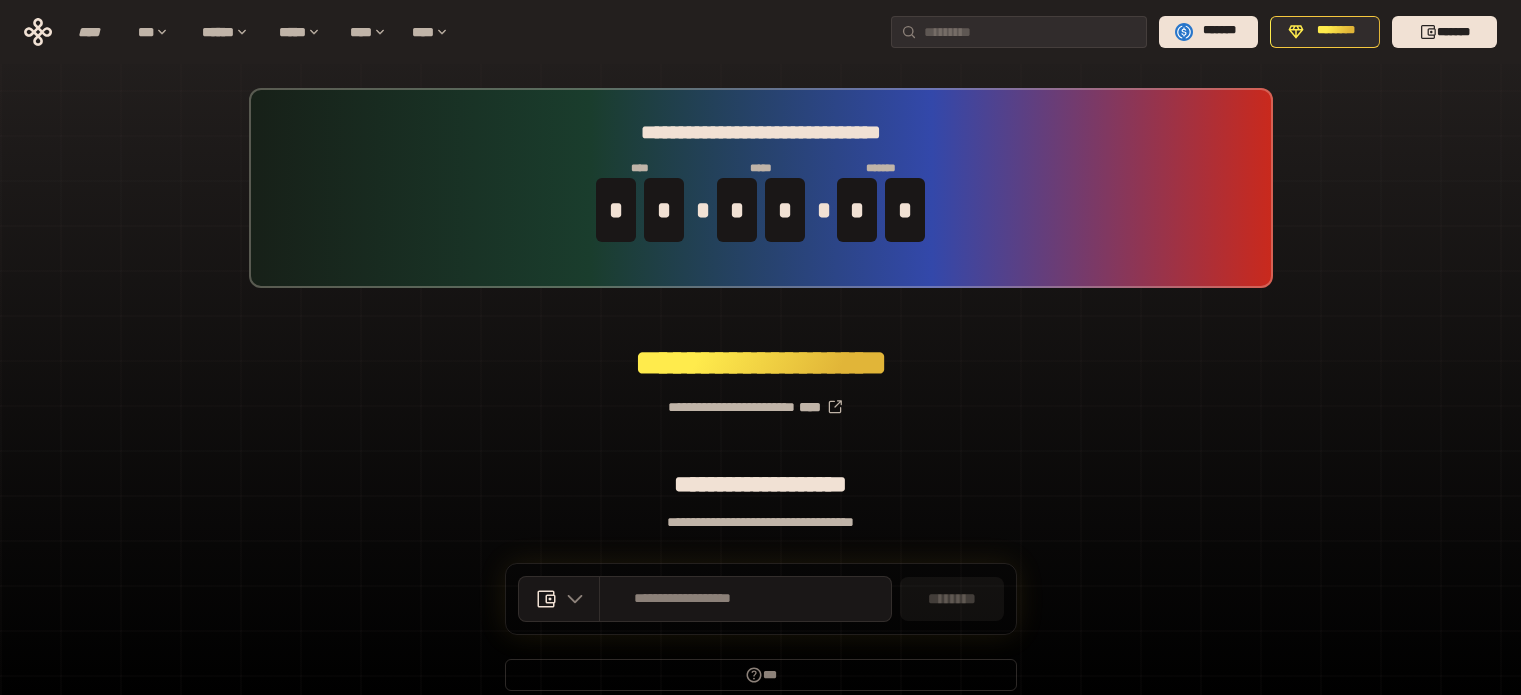 scroll, scrollTop: 0, scrollLeft: 0, axis: both 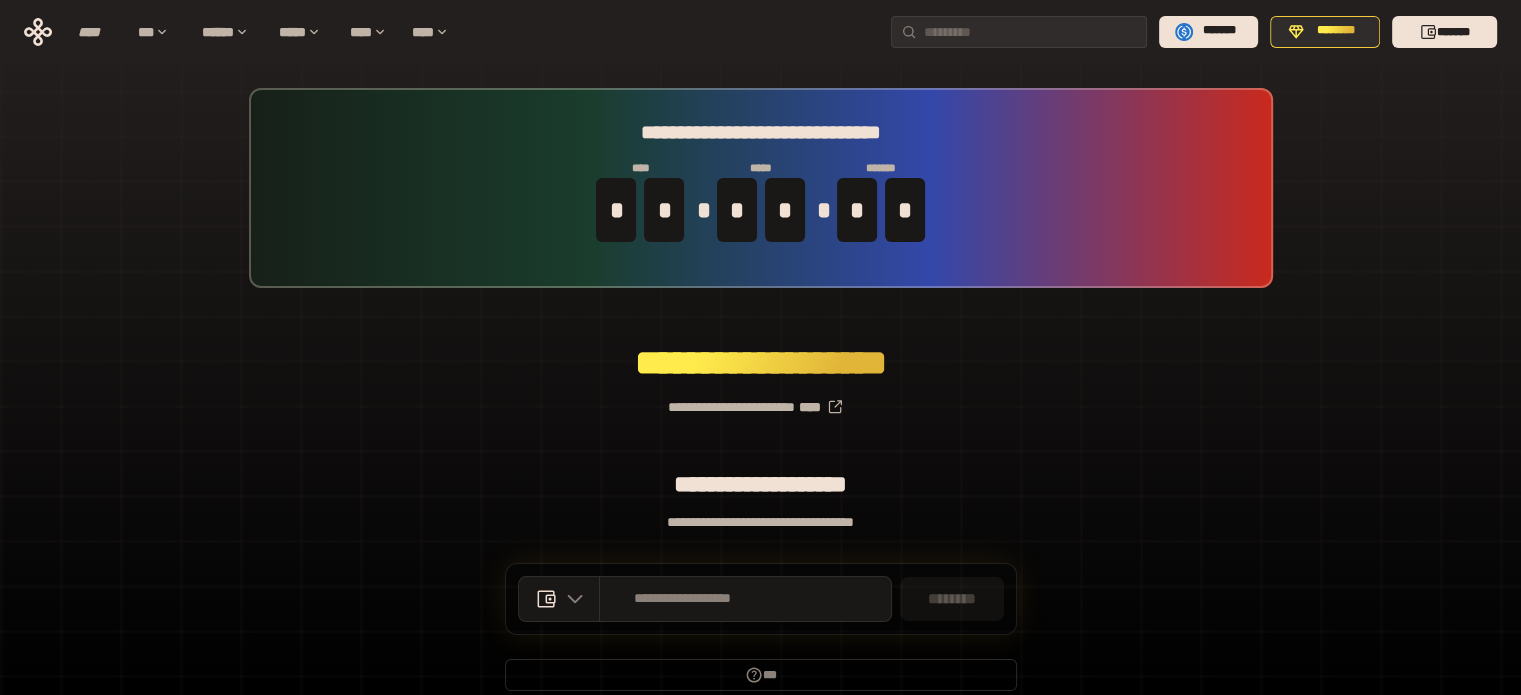 click on "**********" at bounding box center (760, 399) 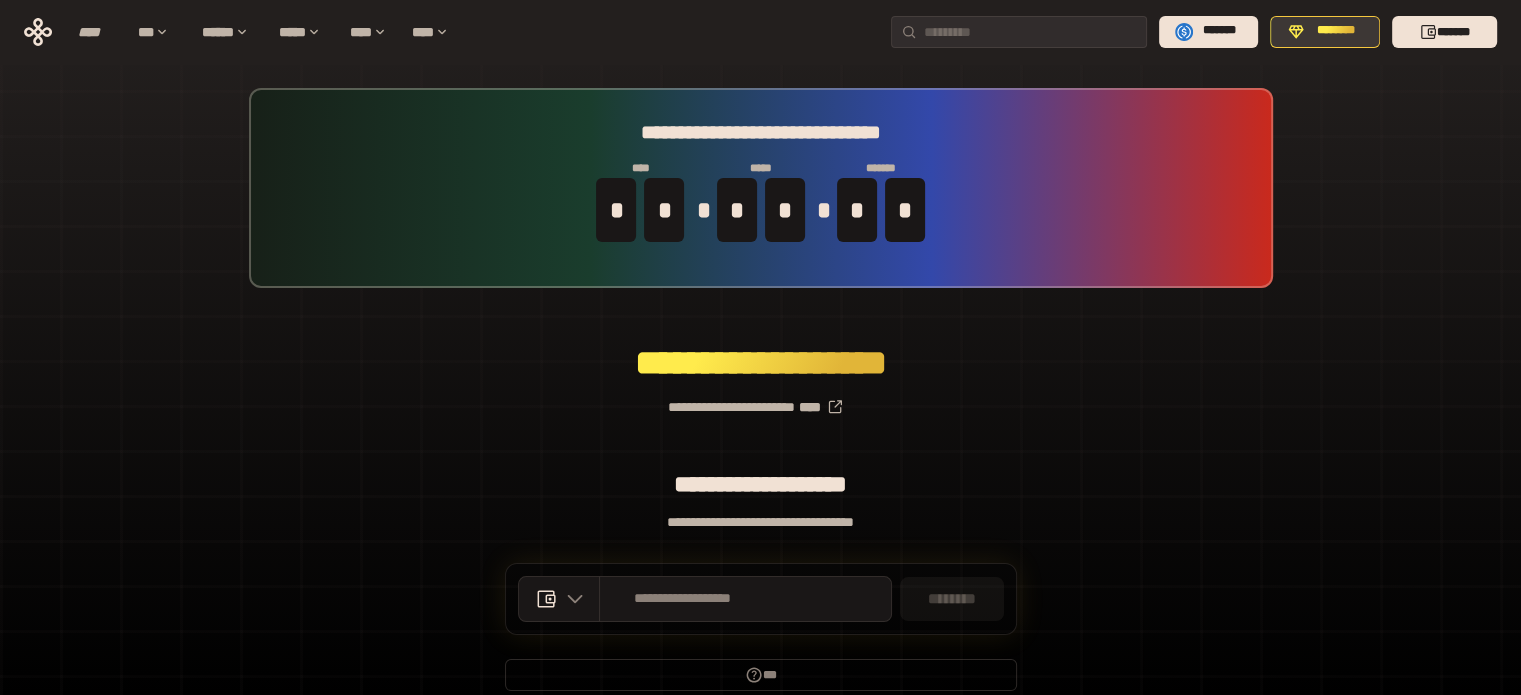 click on "********" at bounding box center [1325, 32] 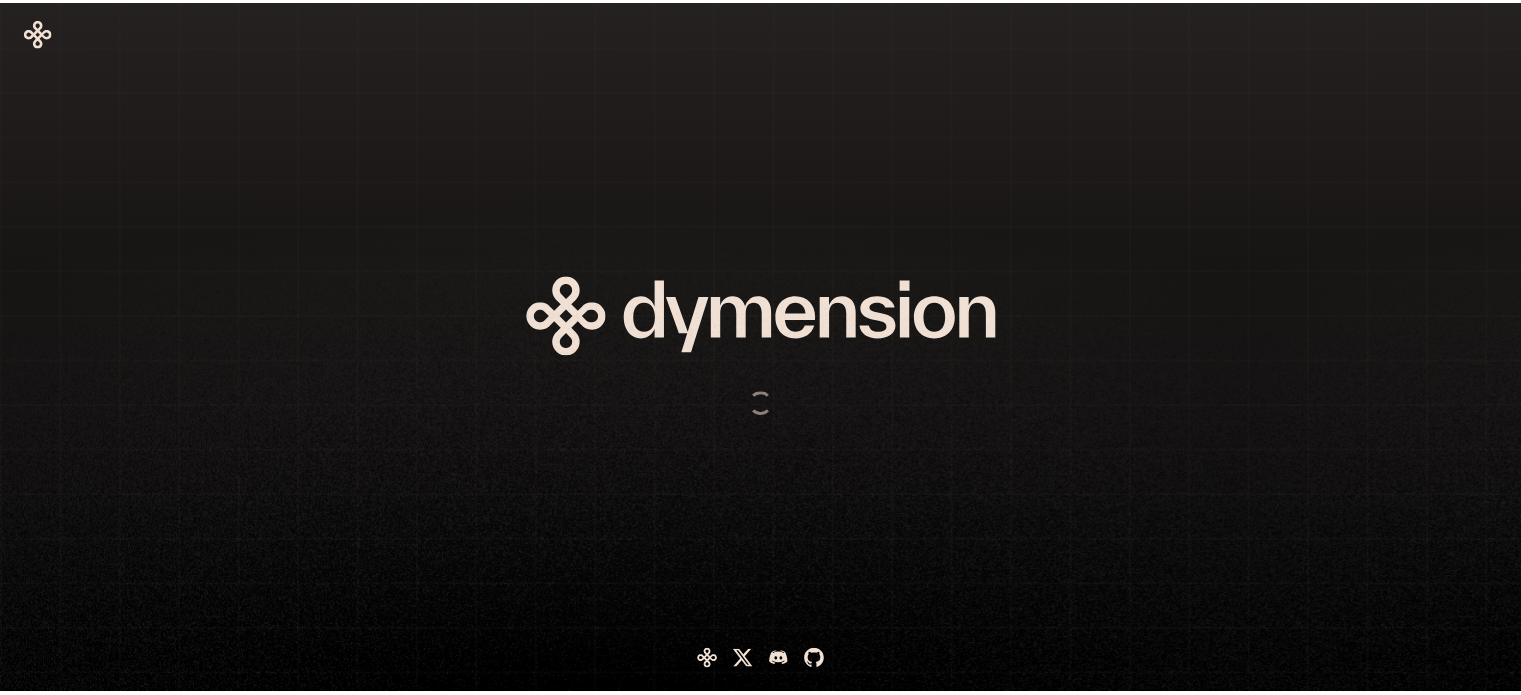 scroll, scrollTop: 0, scrollLeft: 0, axis: both 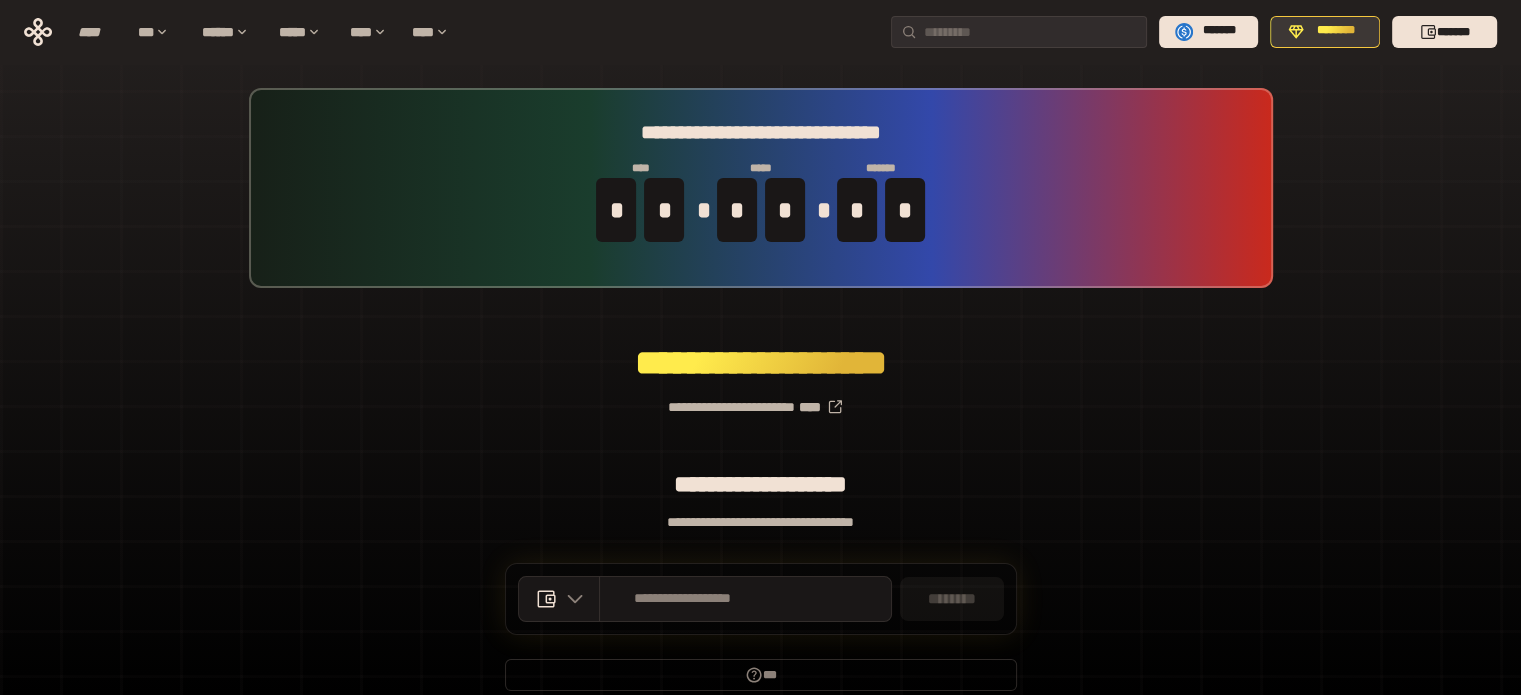 click on "********" at bounding box center [1336, 31] 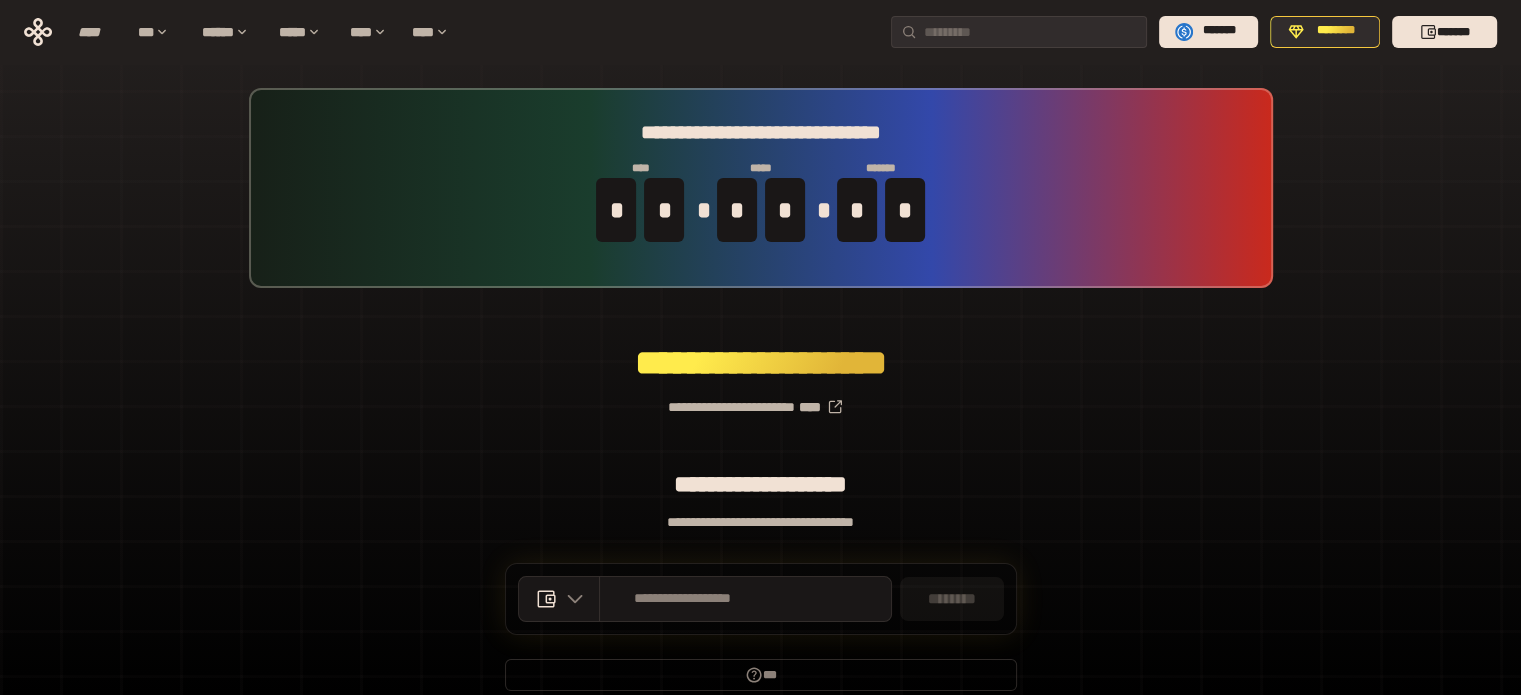 click on "**********" at bounding box center (760, 399) 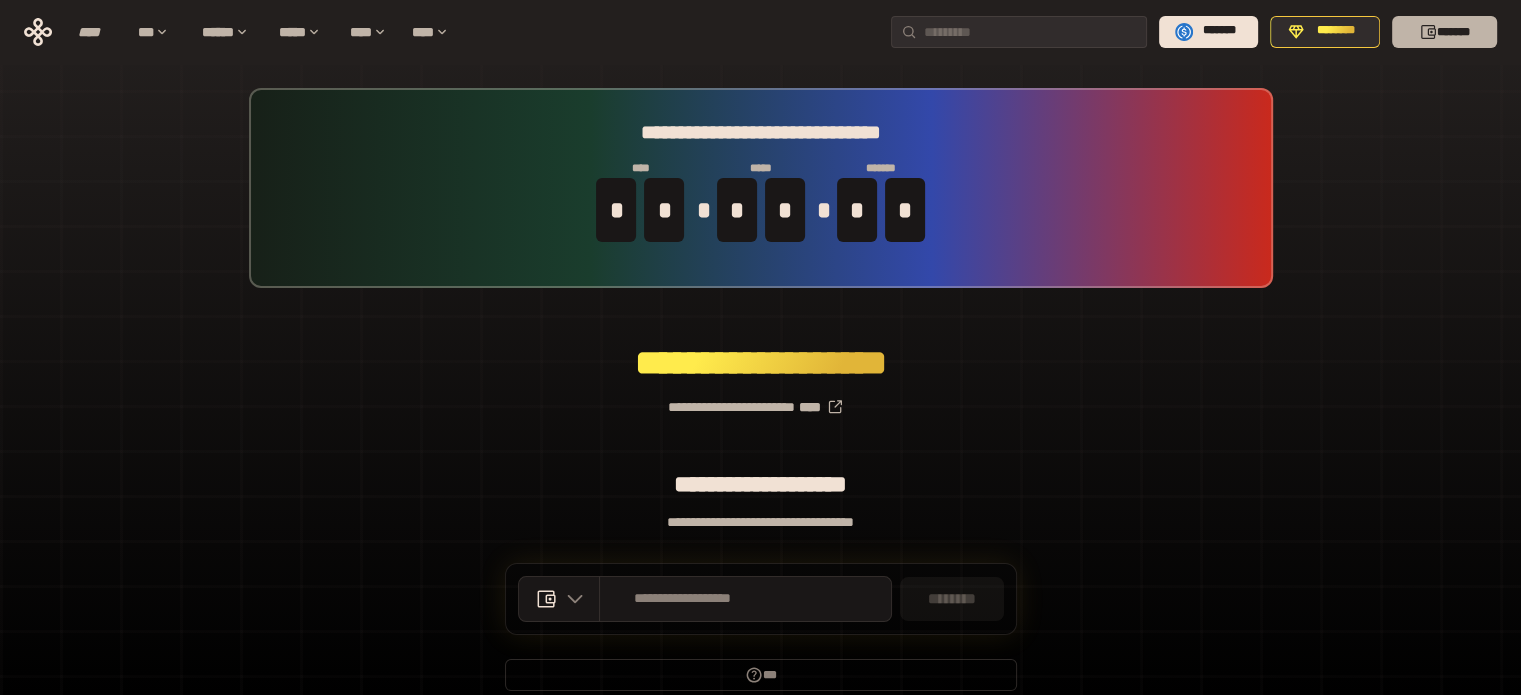 click on "*******" at bounding box center [1444, 32] 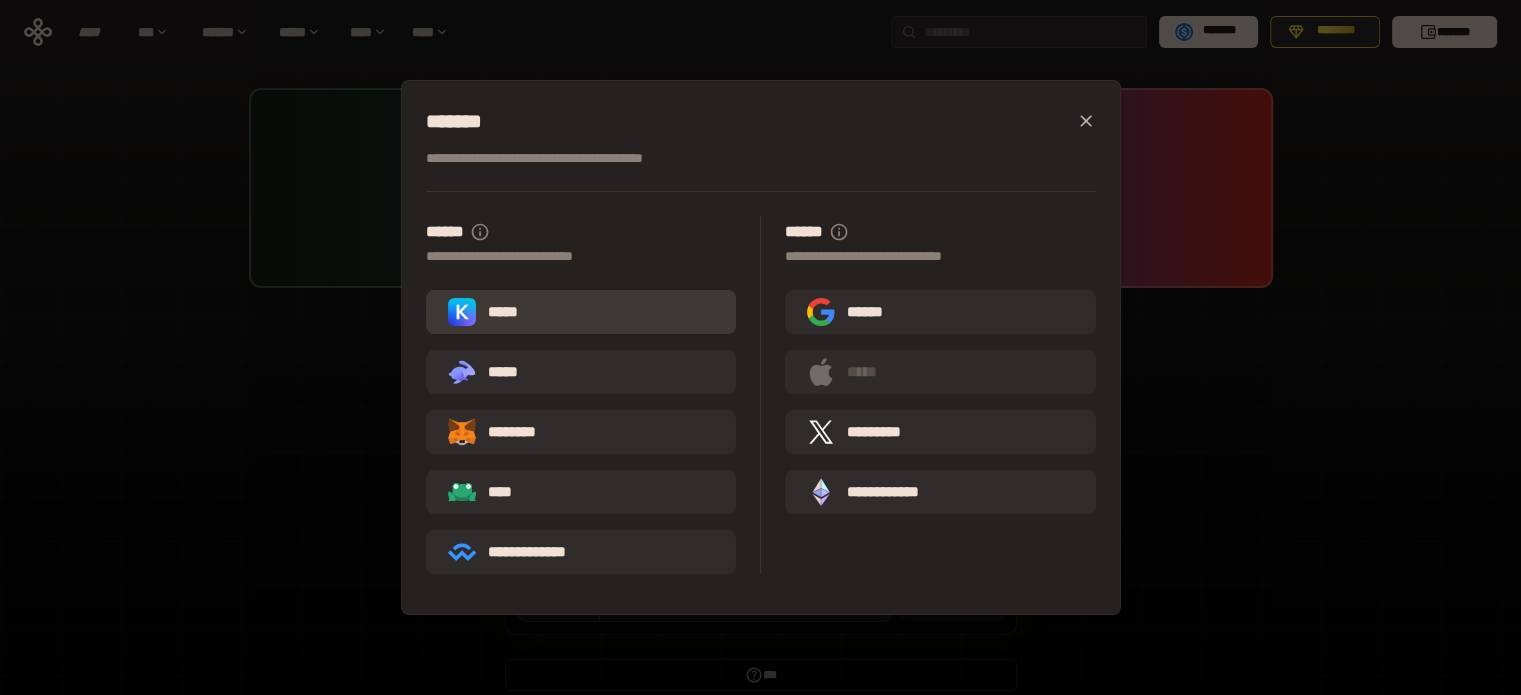 click on "*****" at bounding box center [581, 312] 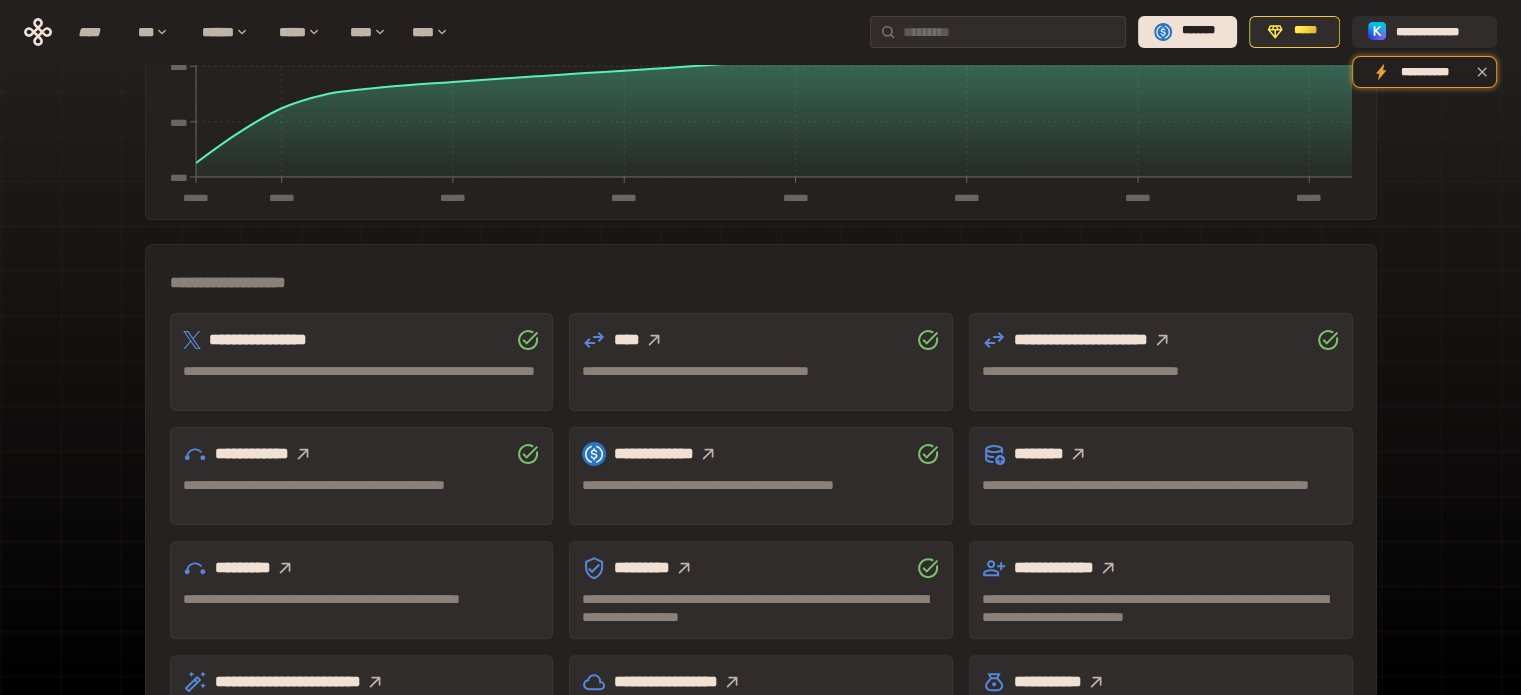 scroll, scrollTop: 509, scrollLeft: 0, axis: vertical 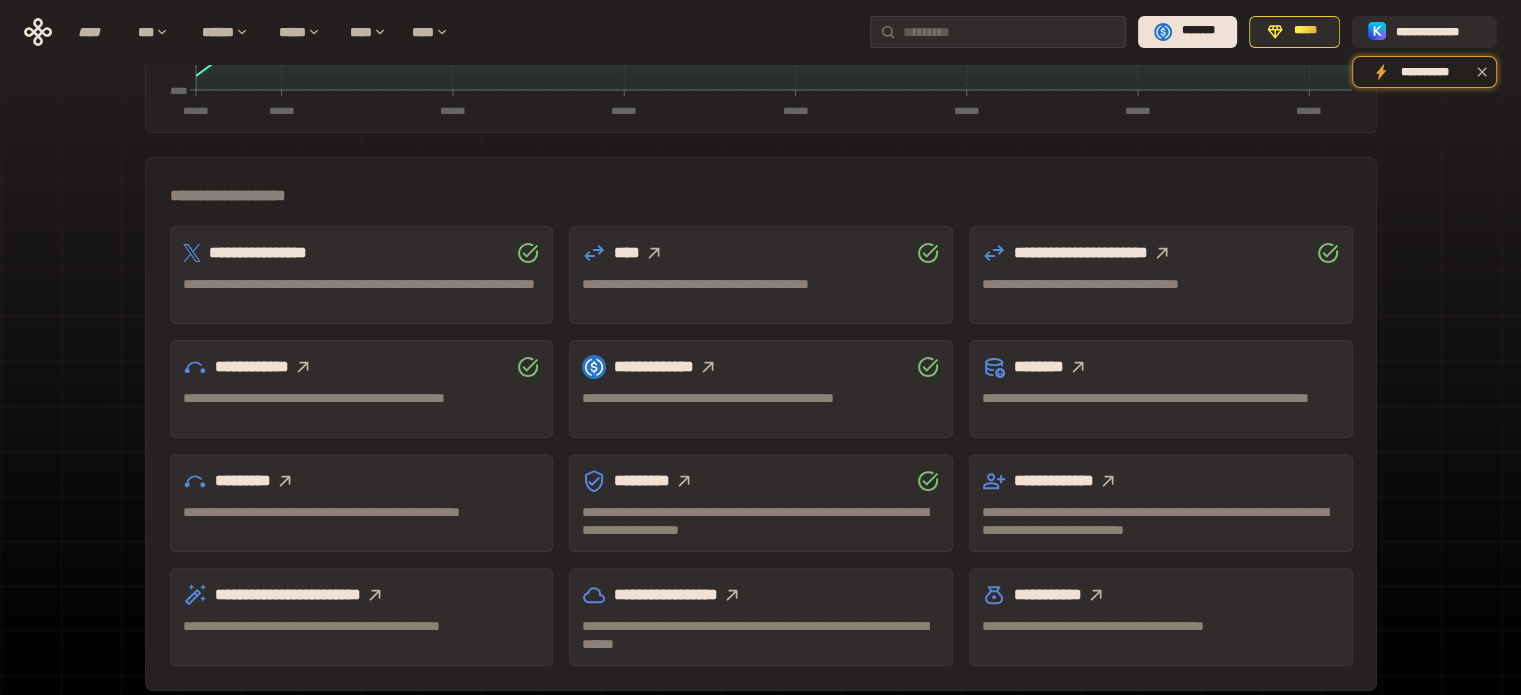 click 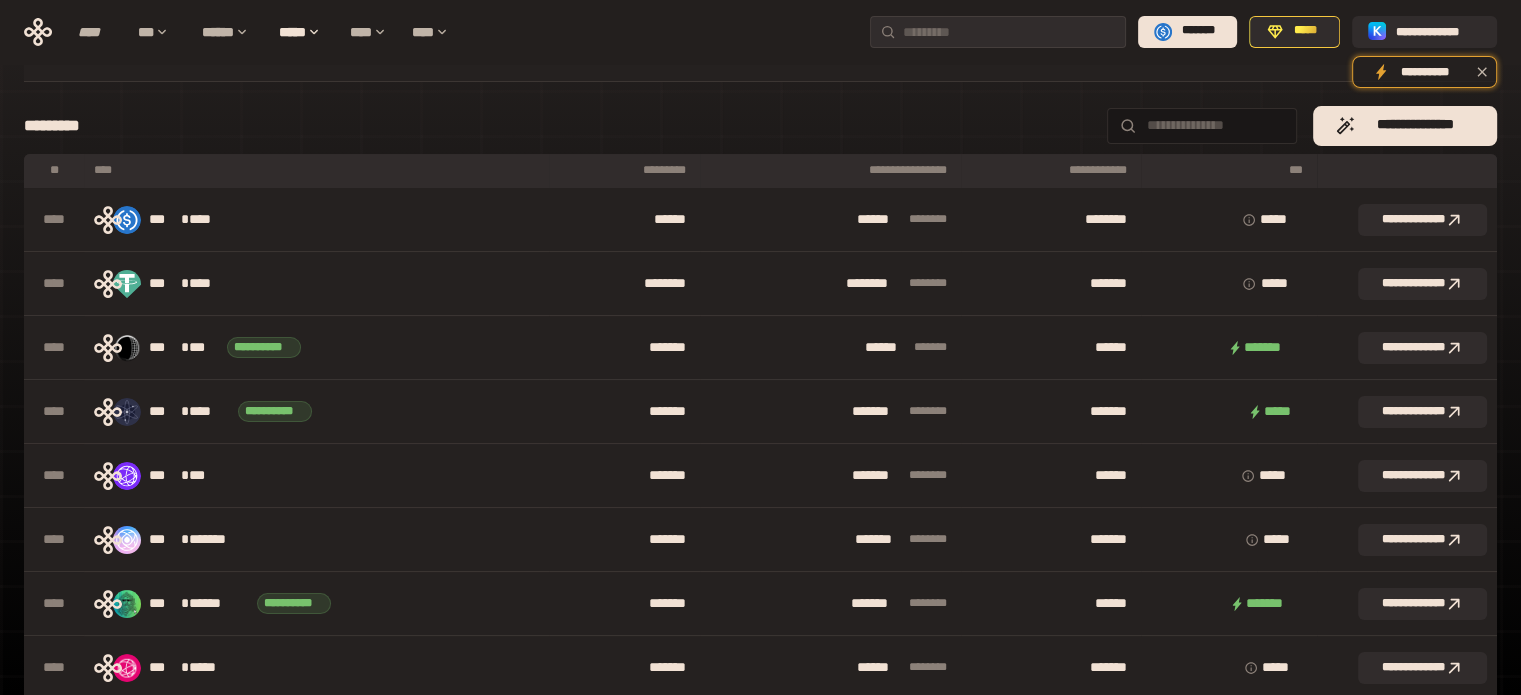 scroll, scrollTop: 108, scrollLeft: 0, axis: vertical 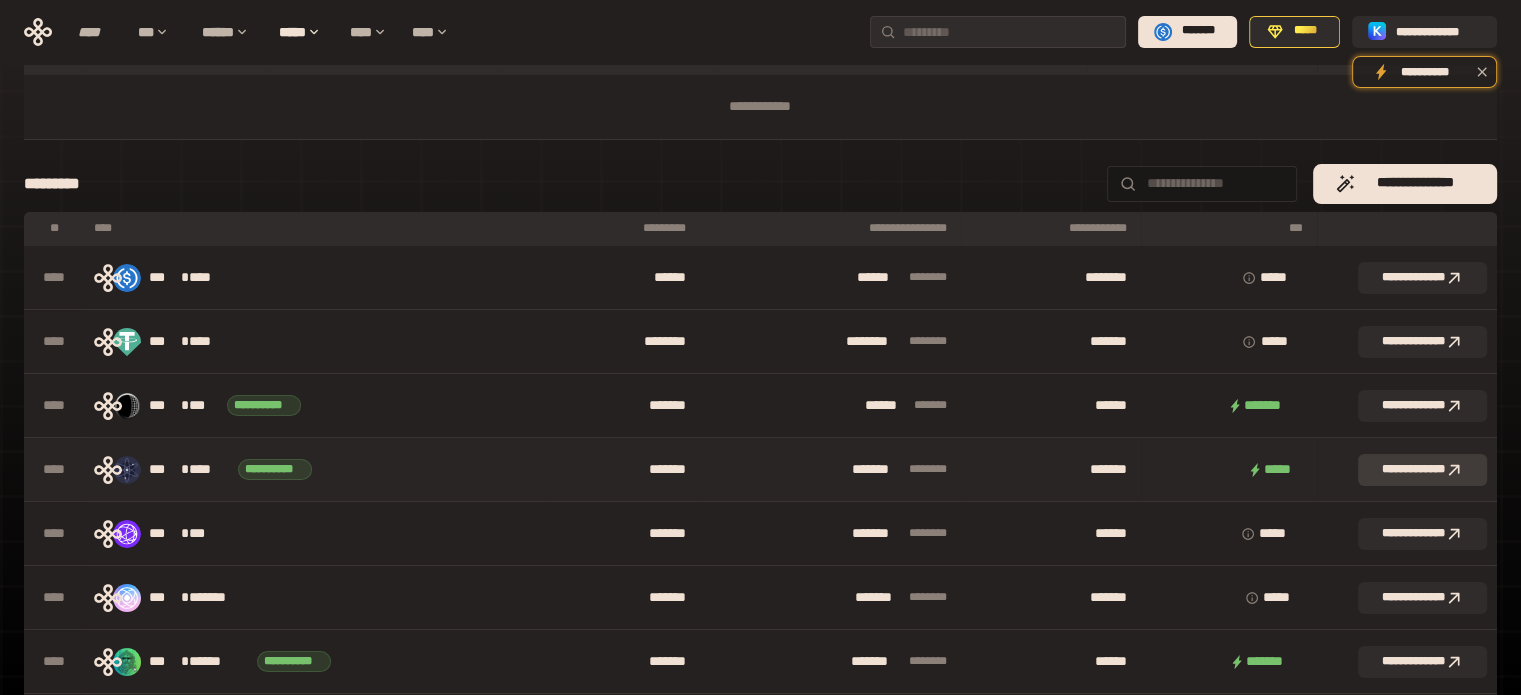 click on "**********" at bounding box center [1422, 470] 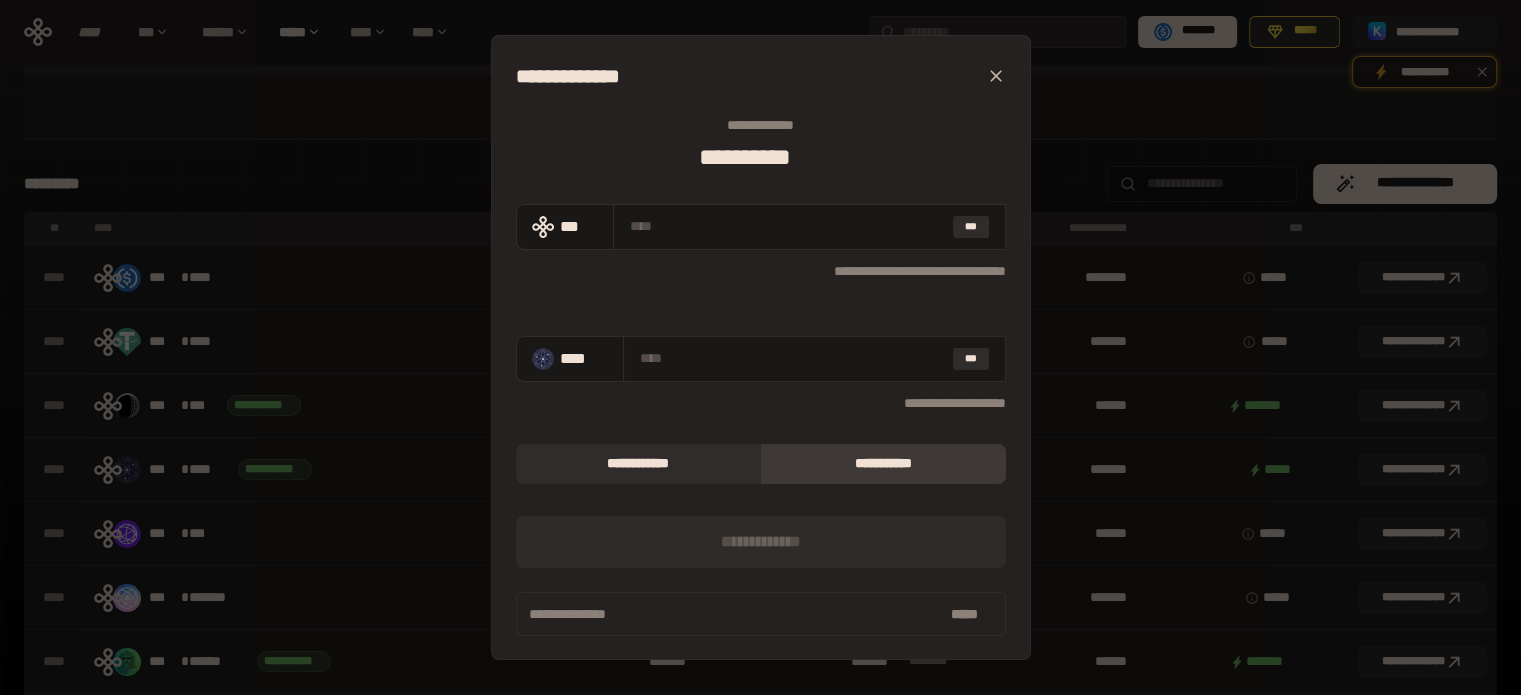 click 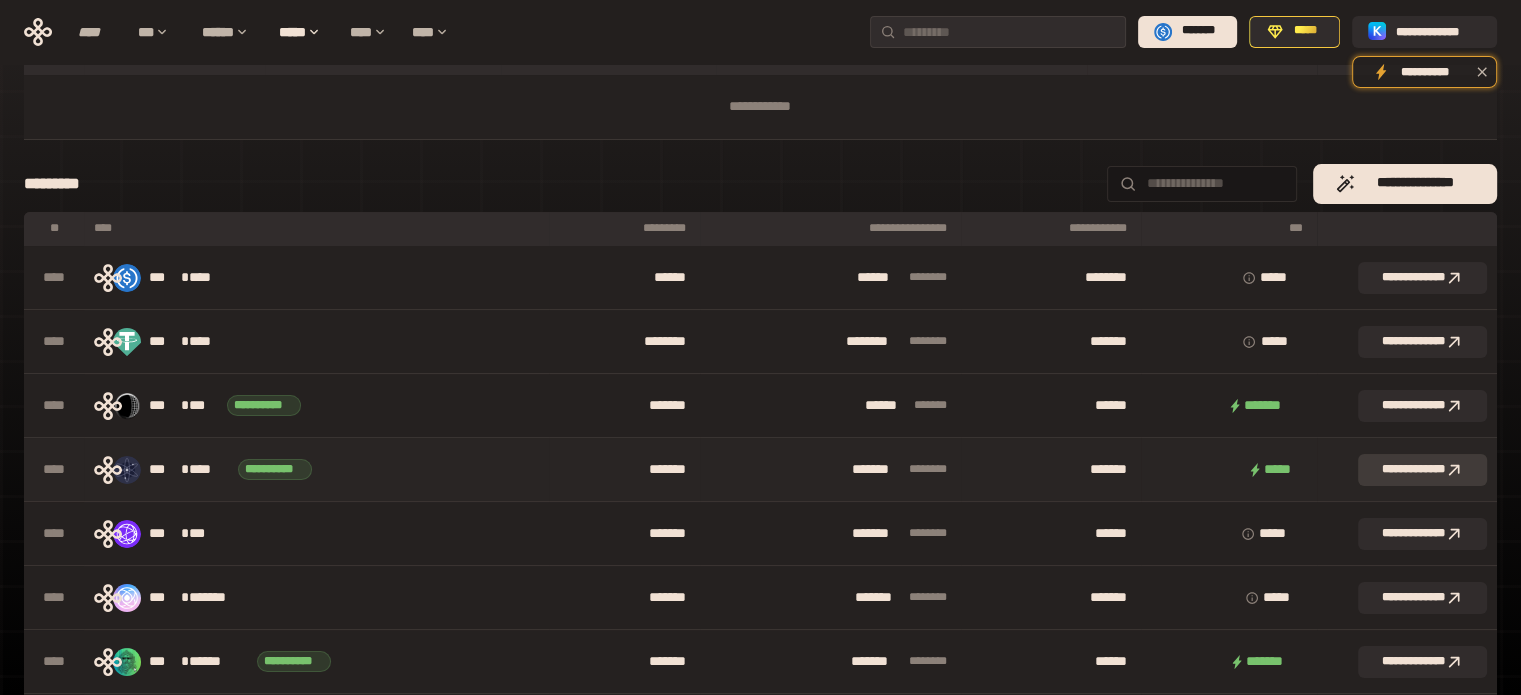 click on "**********" at bounding box center [1422, 470] 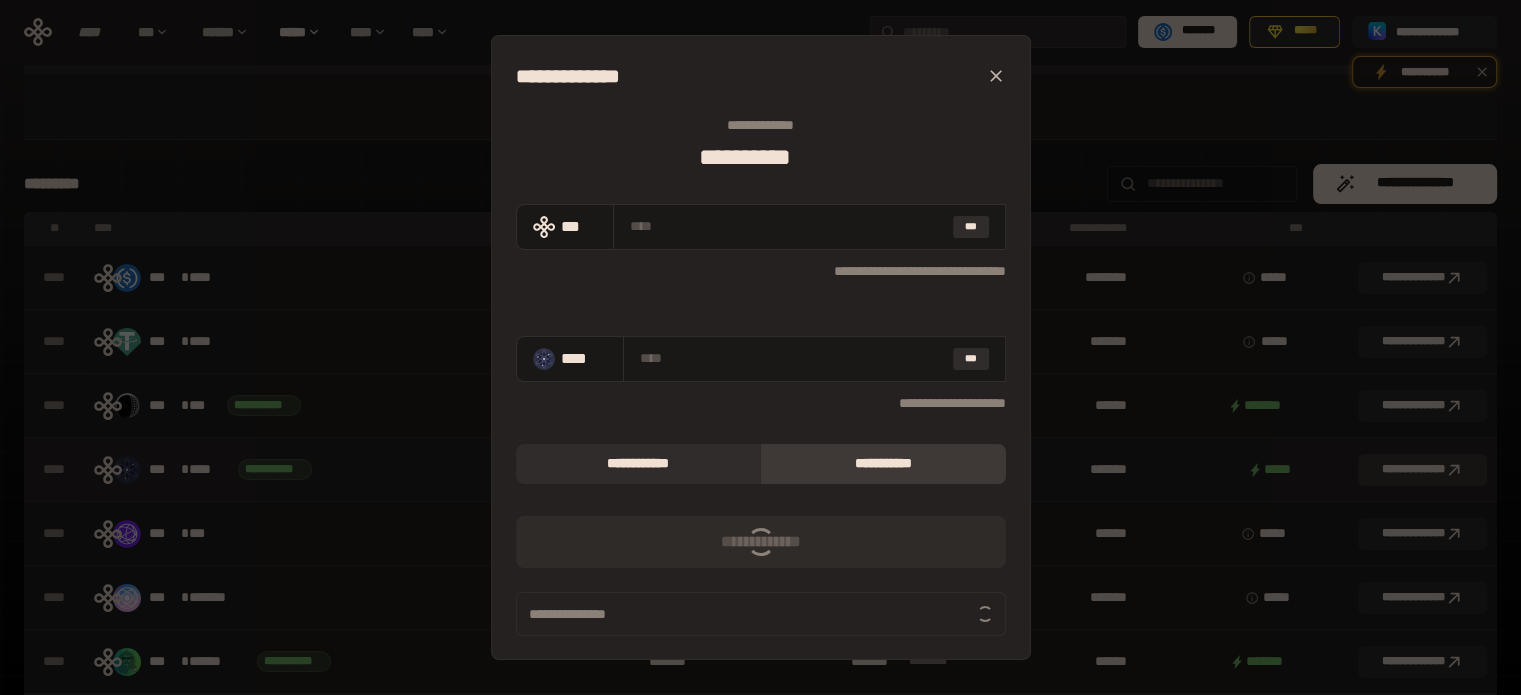 click on "**********" at bounding box center [760, 347] 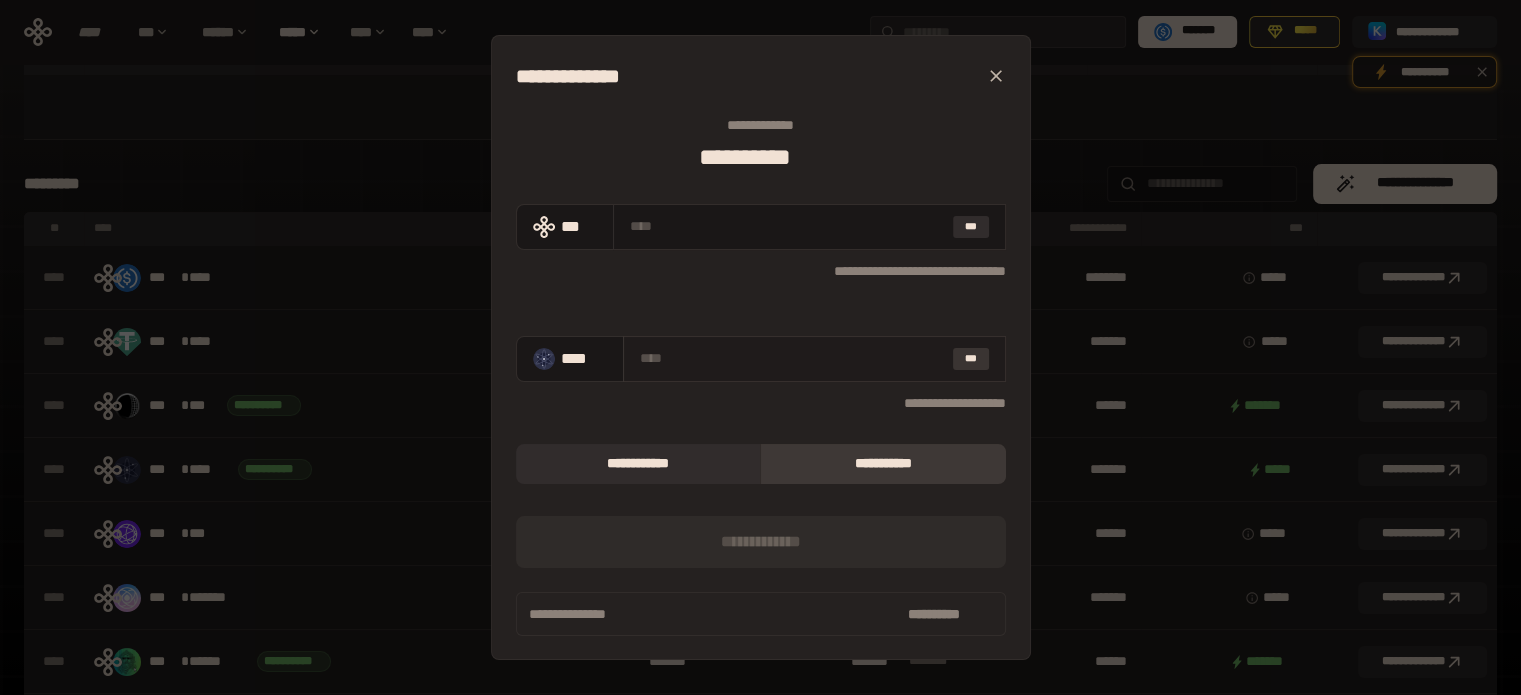 click on "***" at bounding box center (971, 359) 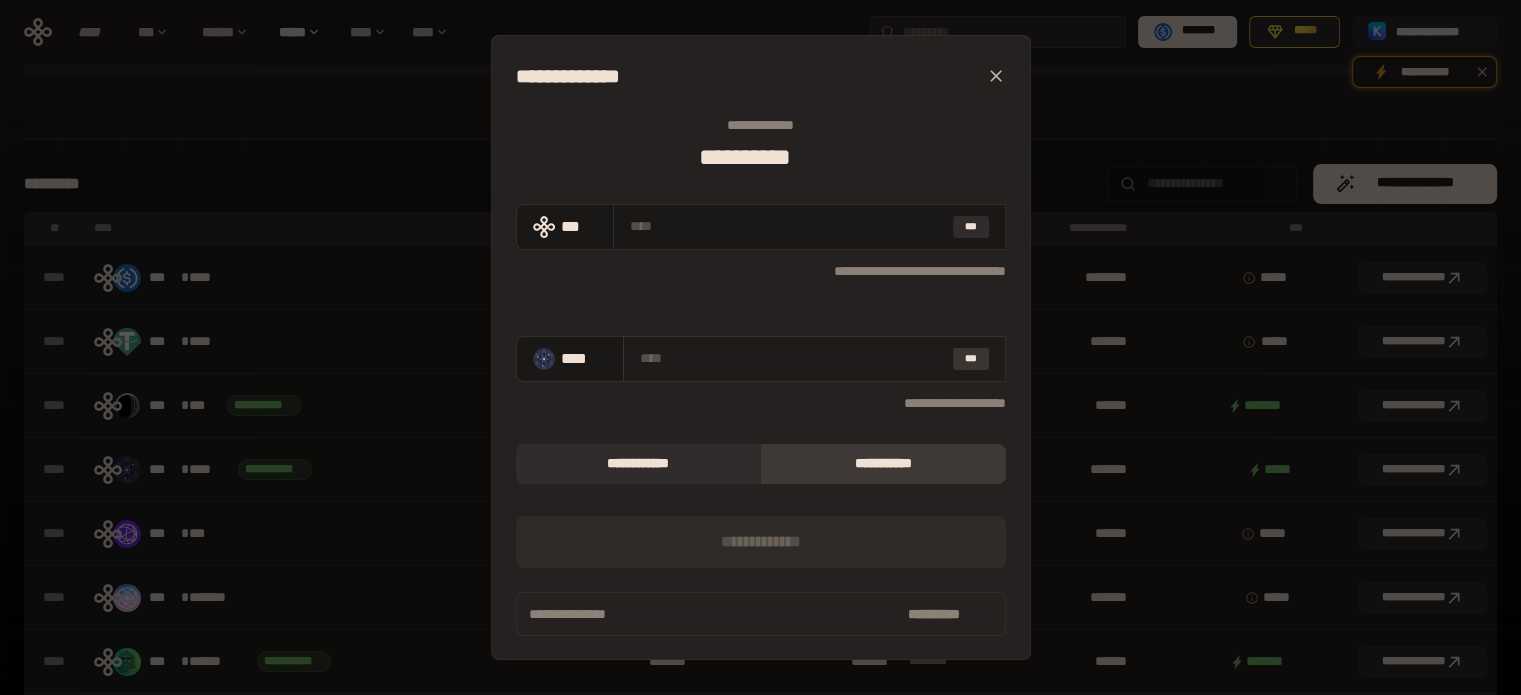 click on "***" at bounding box center (971, 359) 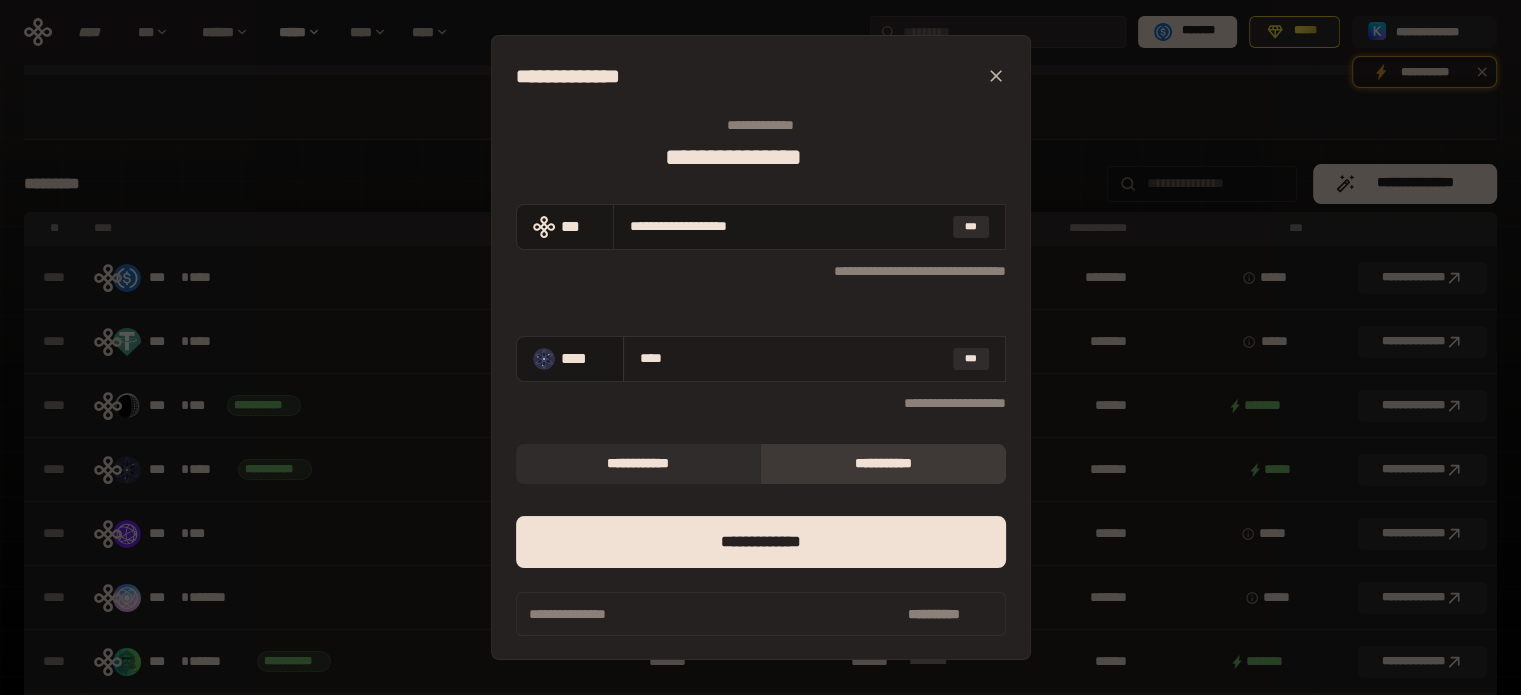 type on "***" 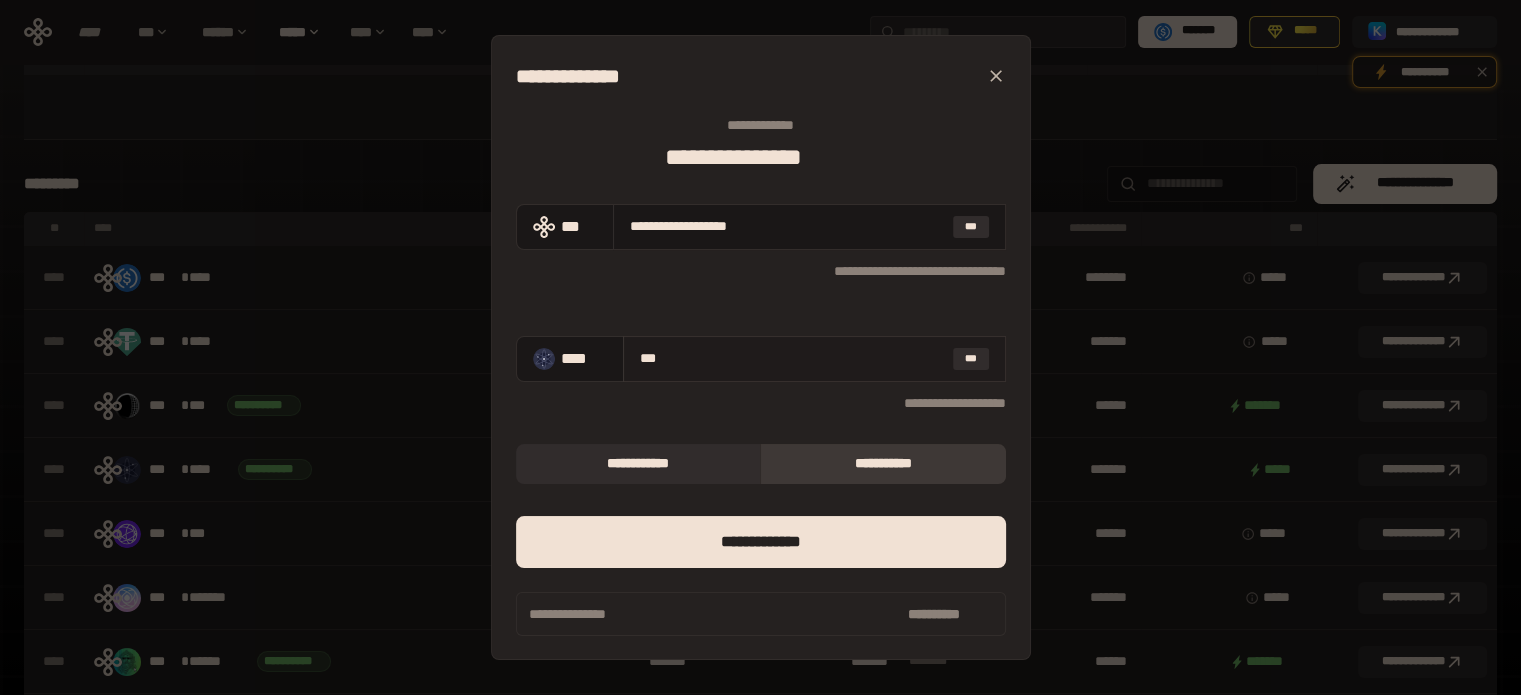 type 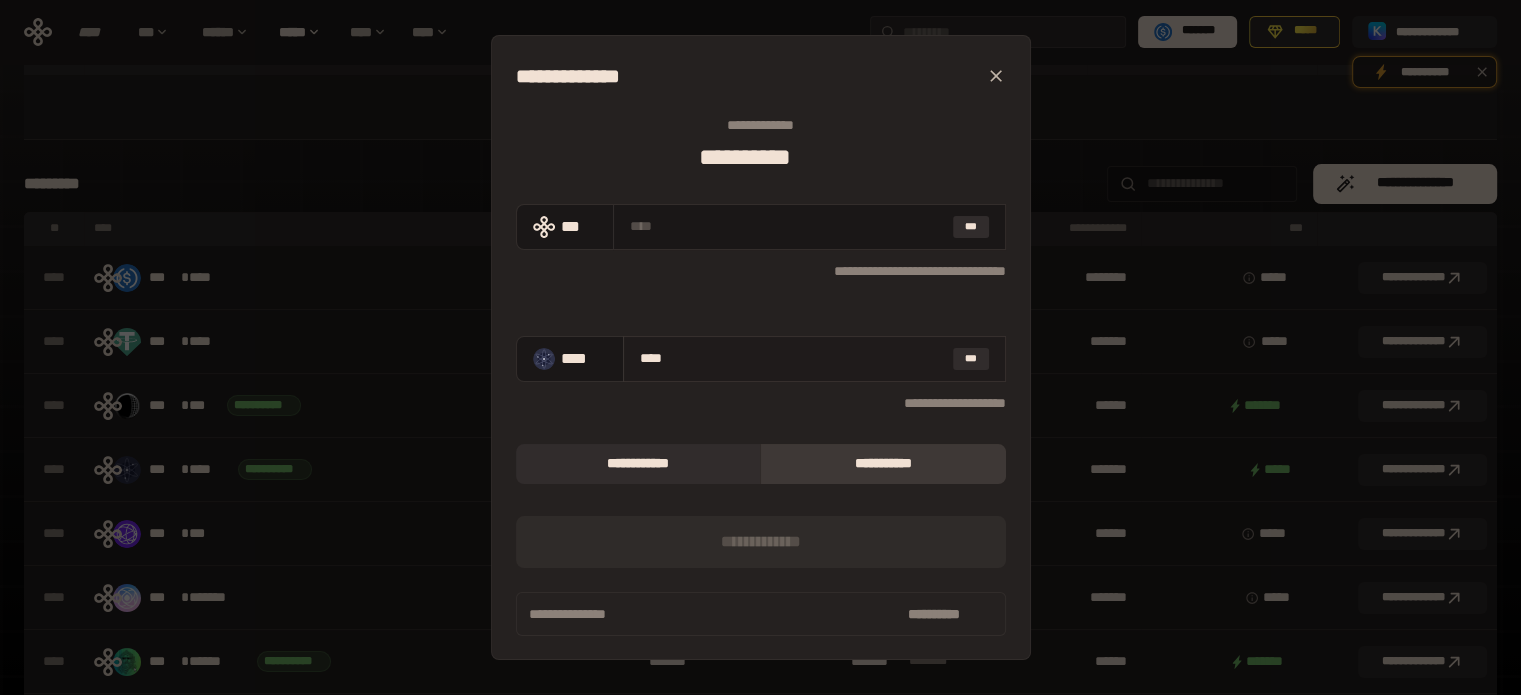 type on "*****" 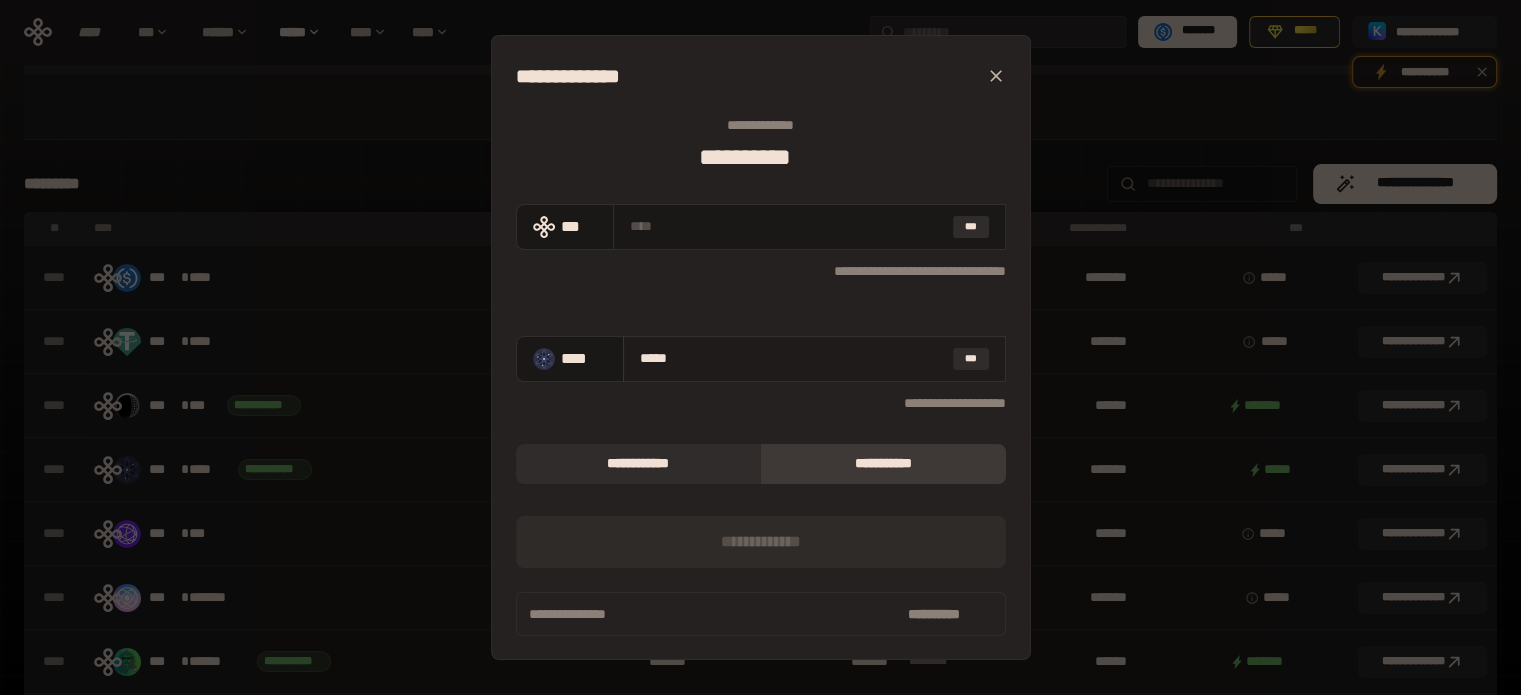 type on "**********" 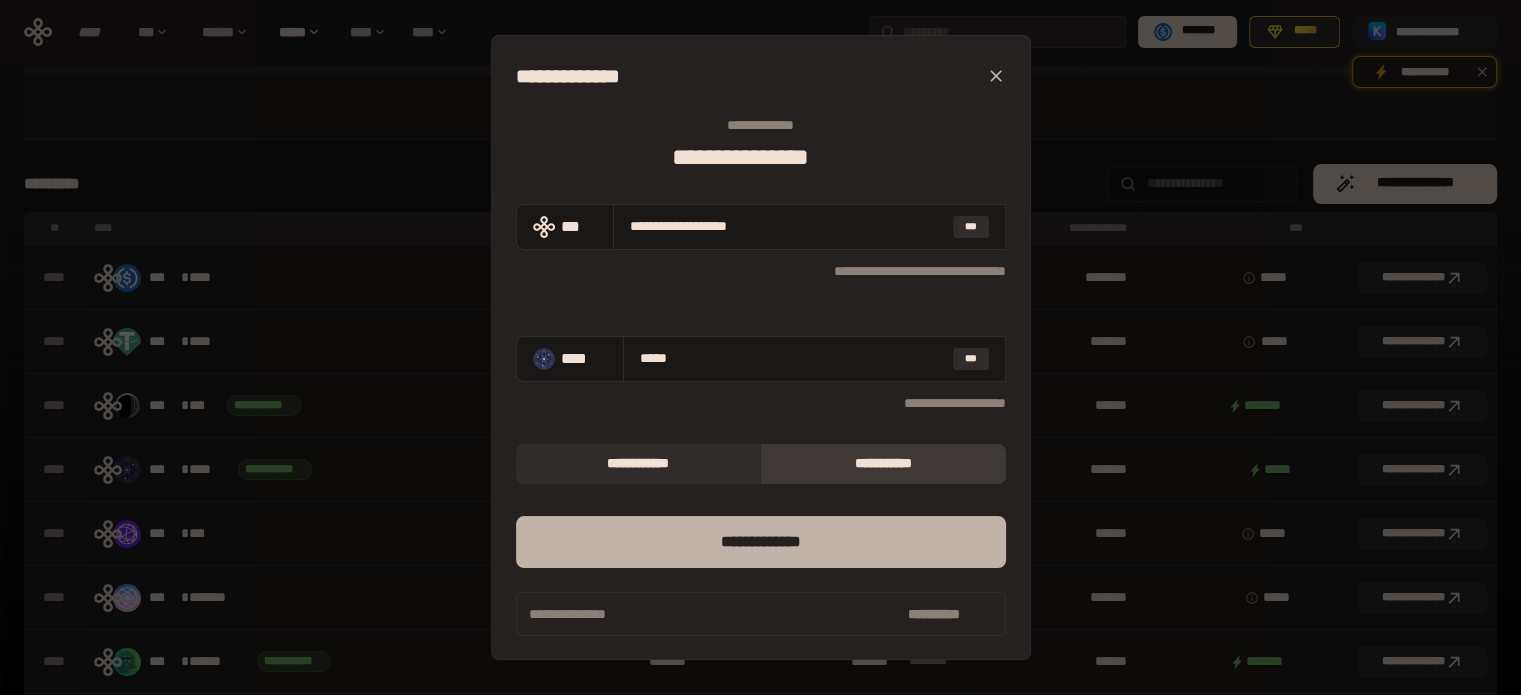 type on "*****" 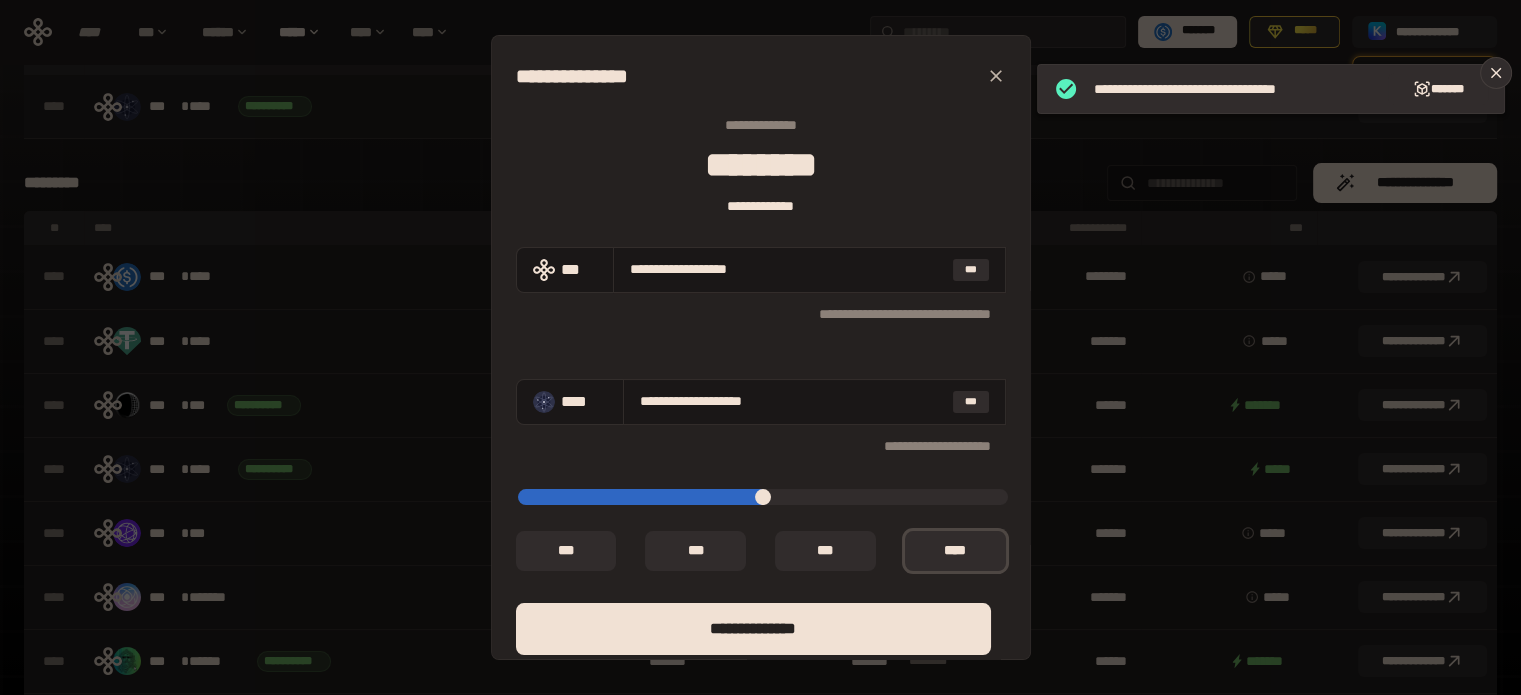 scroll, scrollTop: 116, scrollLeft: 0, axis: vertical 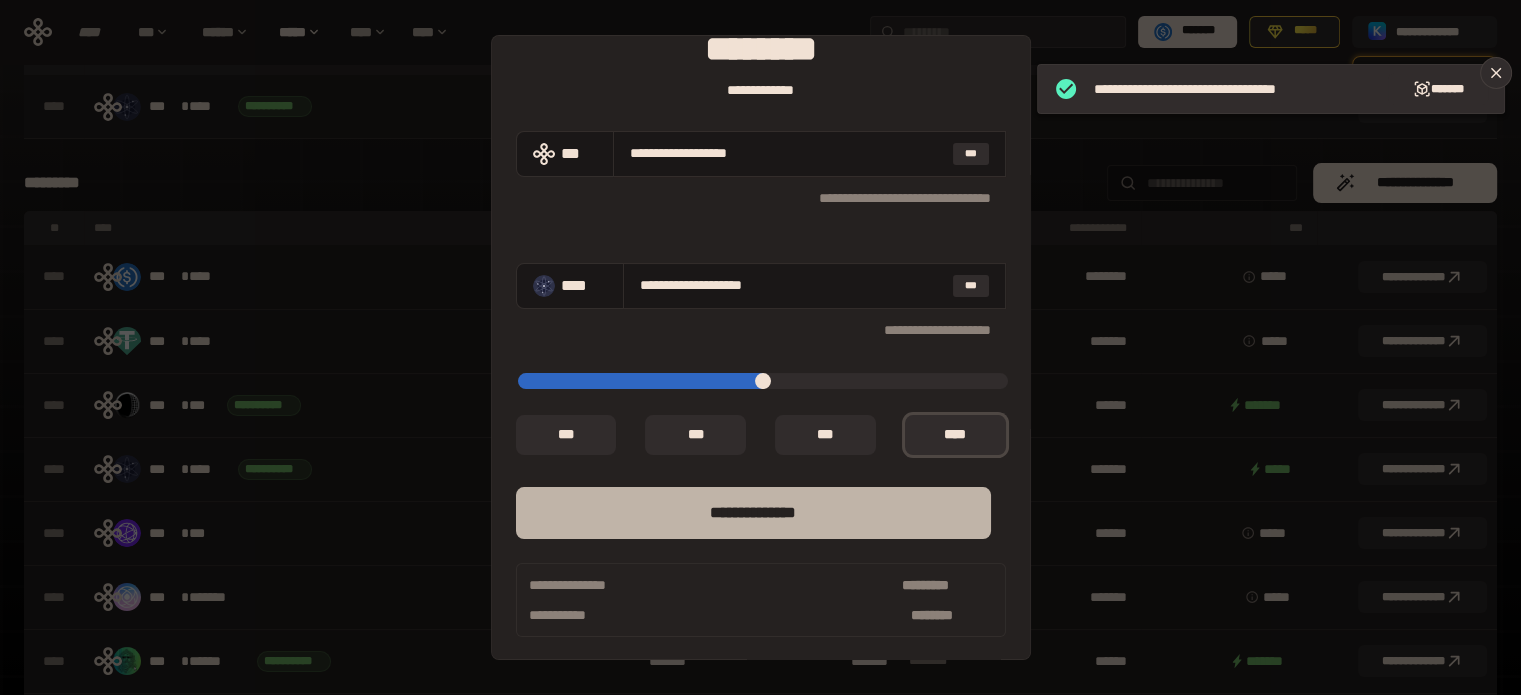 click on "**** *********" at bounding box center [753, 513] 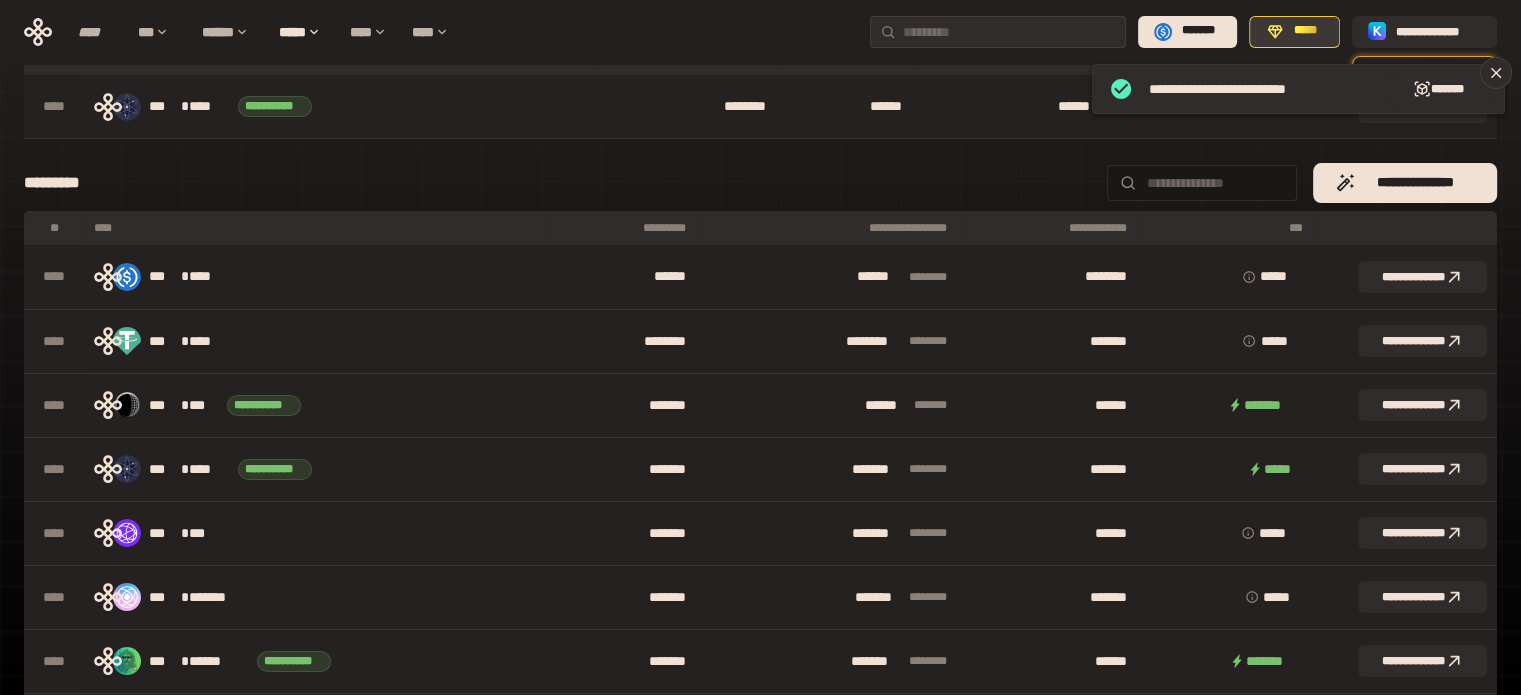 click on "*****" at bounding box center (1305, 31) 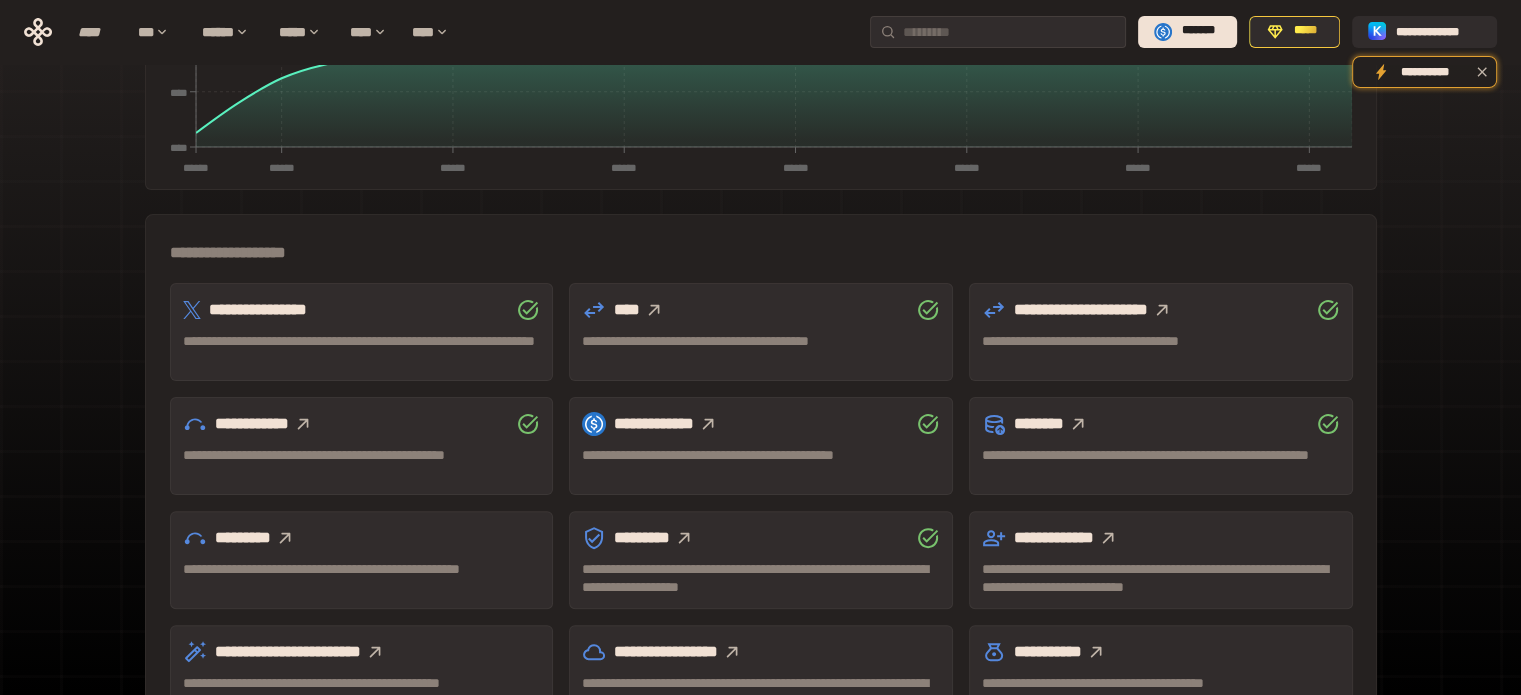 scroll, scrollTop: 454, scrollLeft: 0, axis: vertical 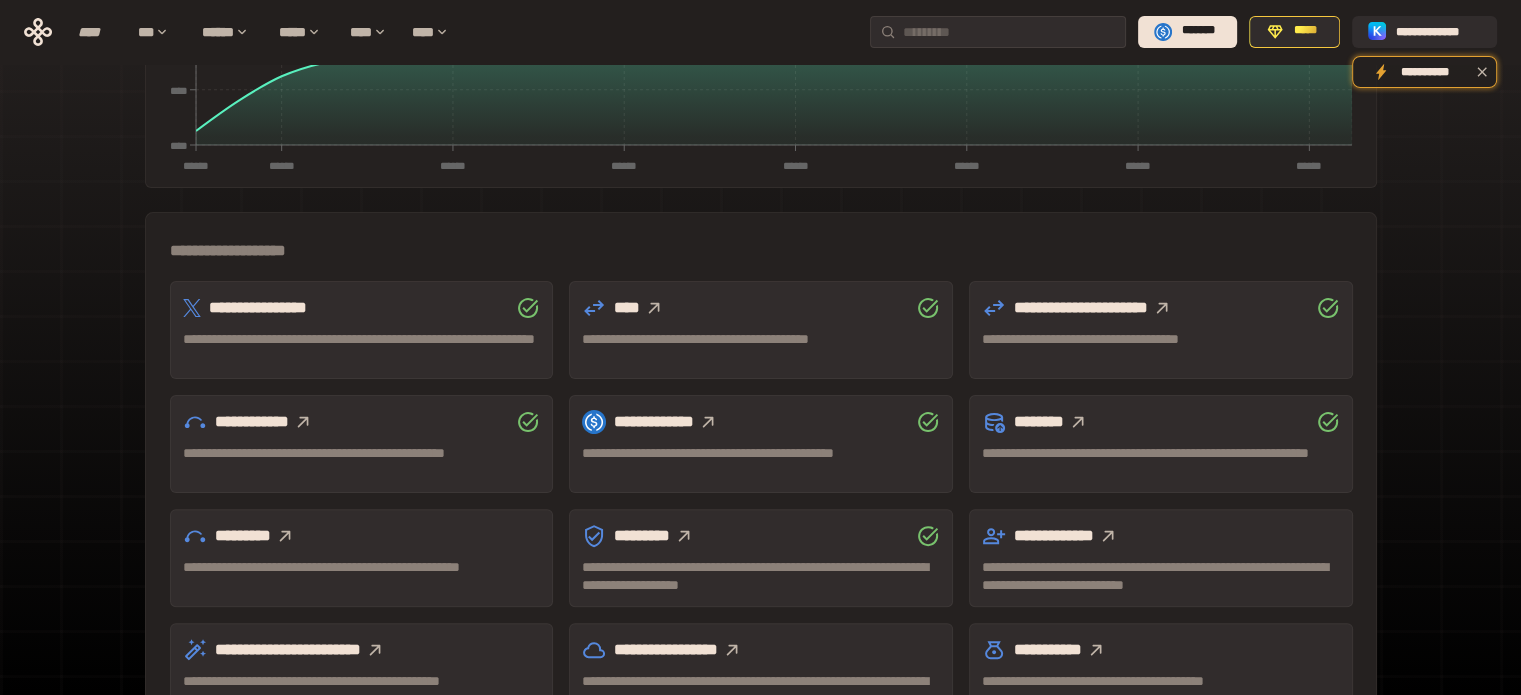 click 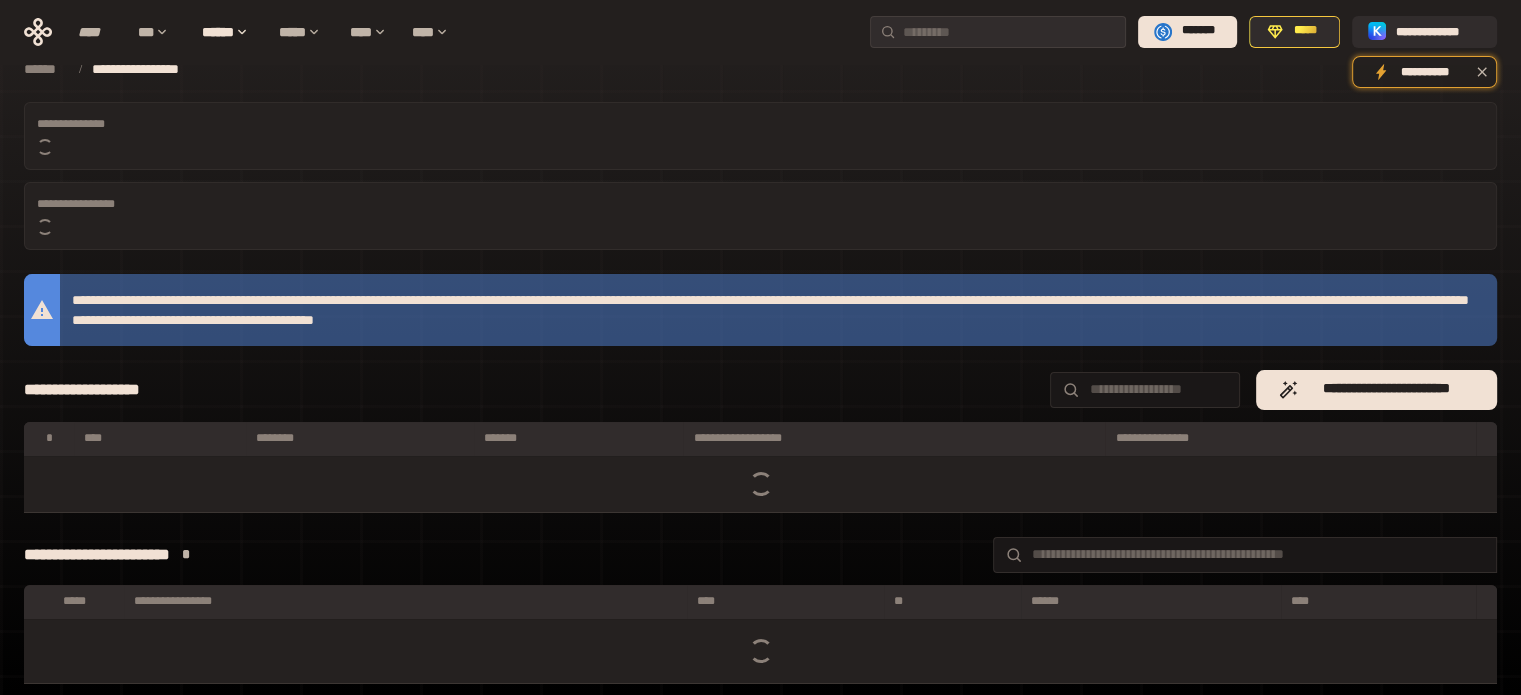 scroll, scrollTop: 171, scrollLeft: 0, axis: vertical 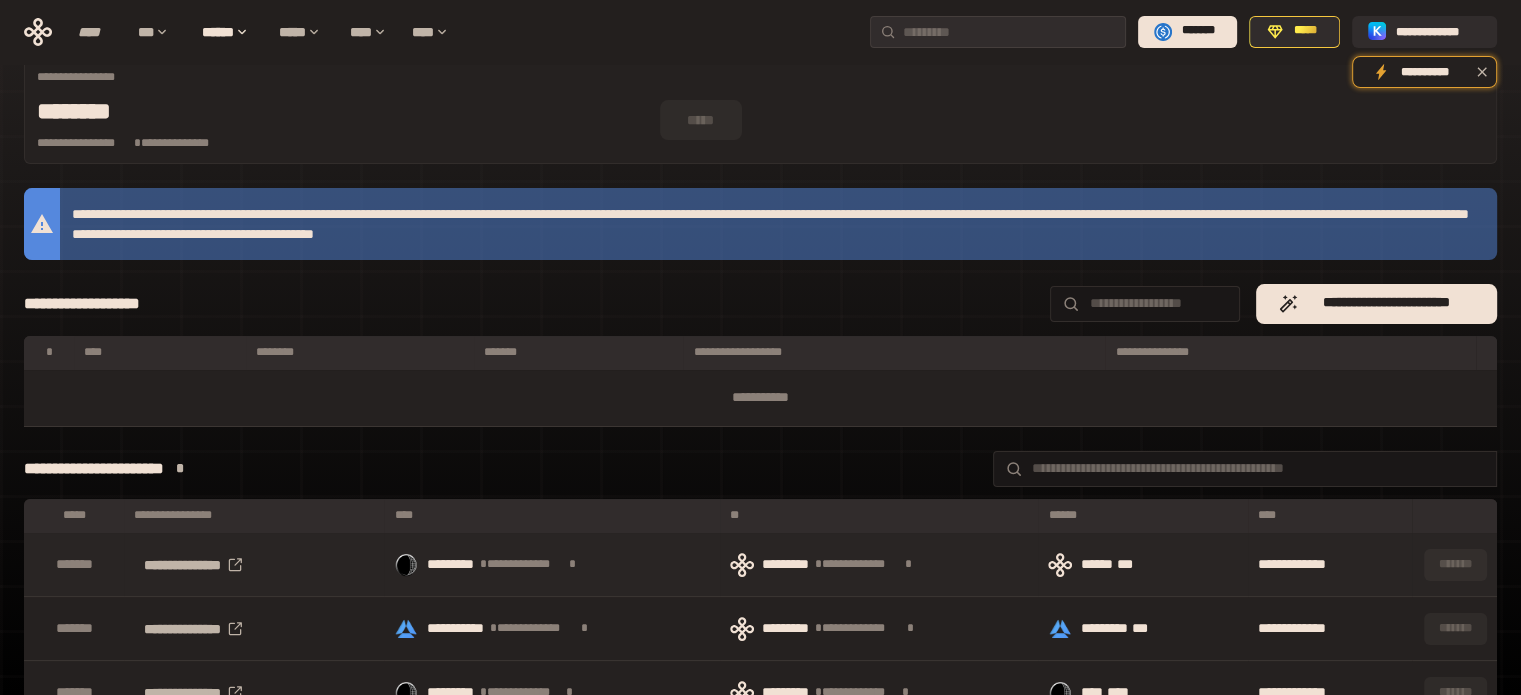 click on "**********" at bounding box center (254, 565) 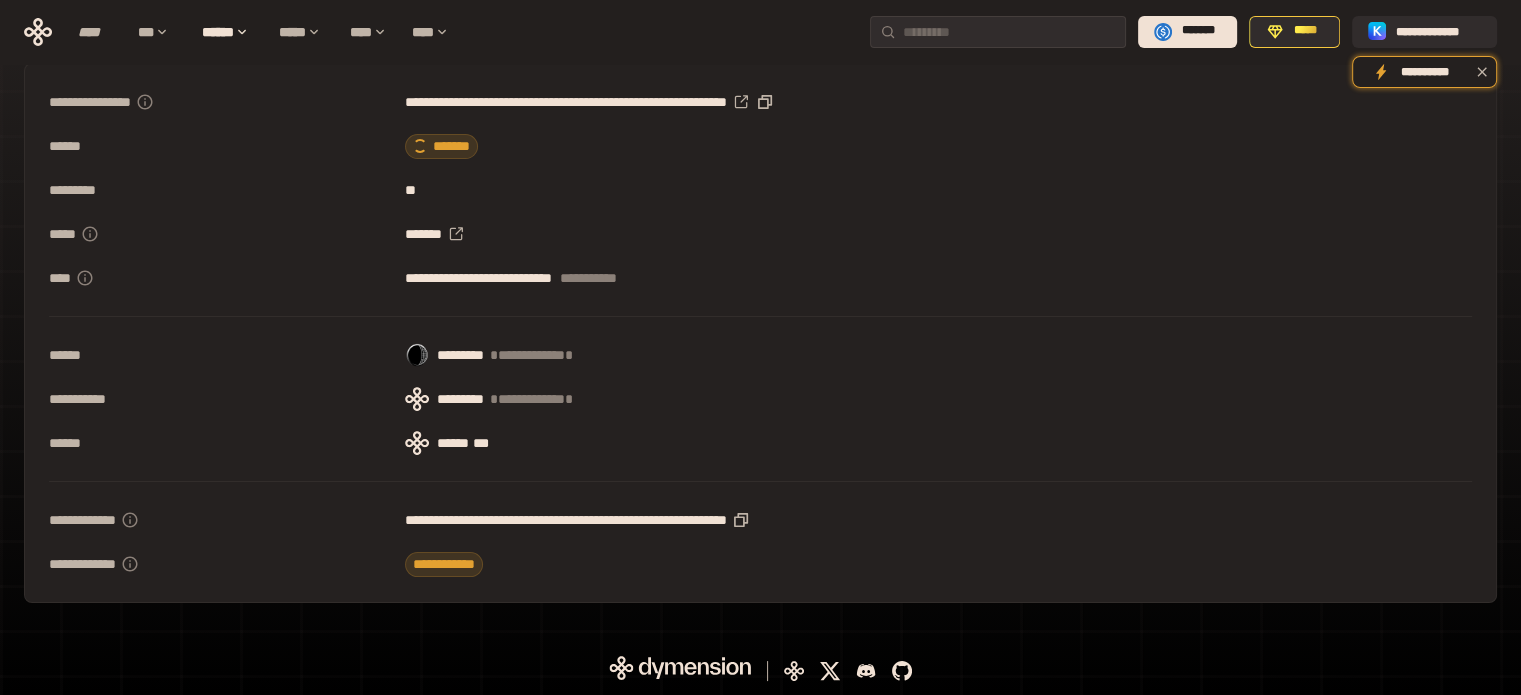 scroll, scrollTop: 0, scrollLeft: 0, axis: both 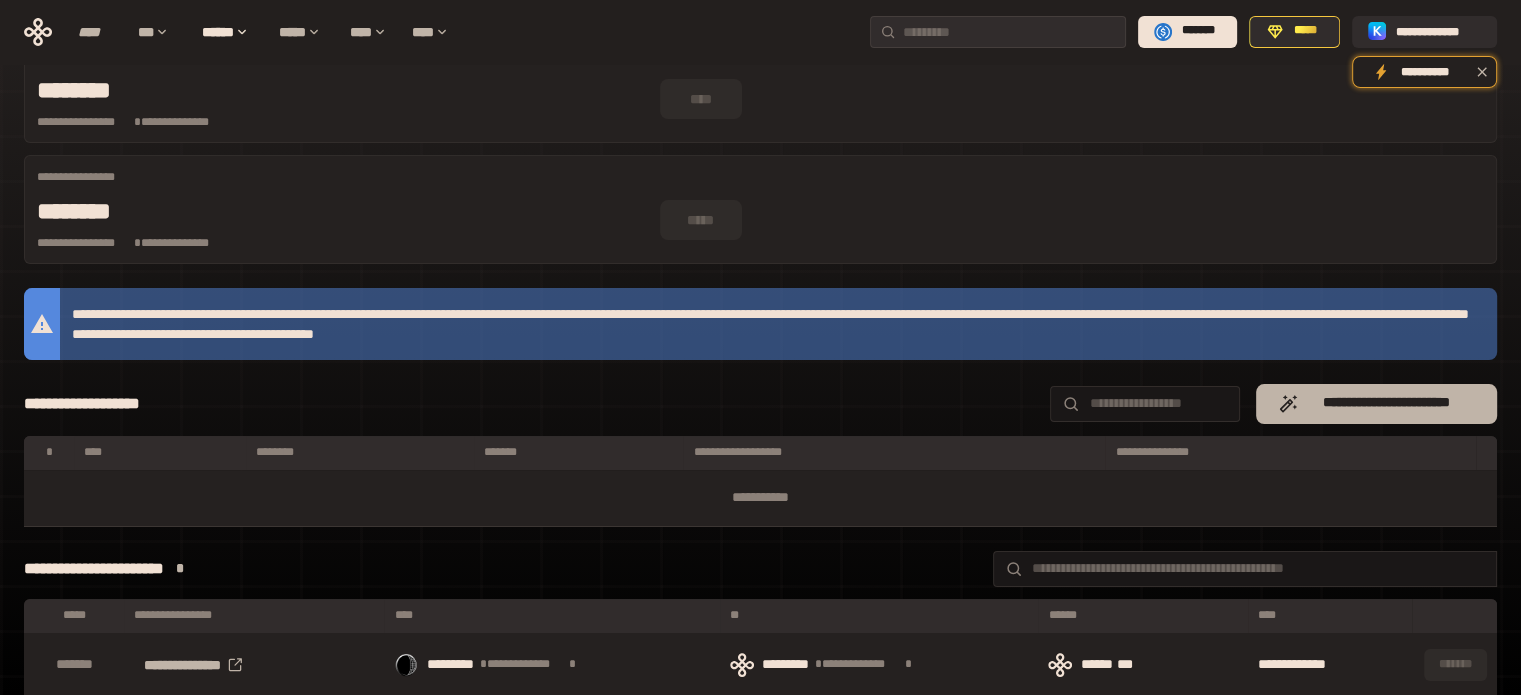 click on "**********" at bounding box center [1376, 404] 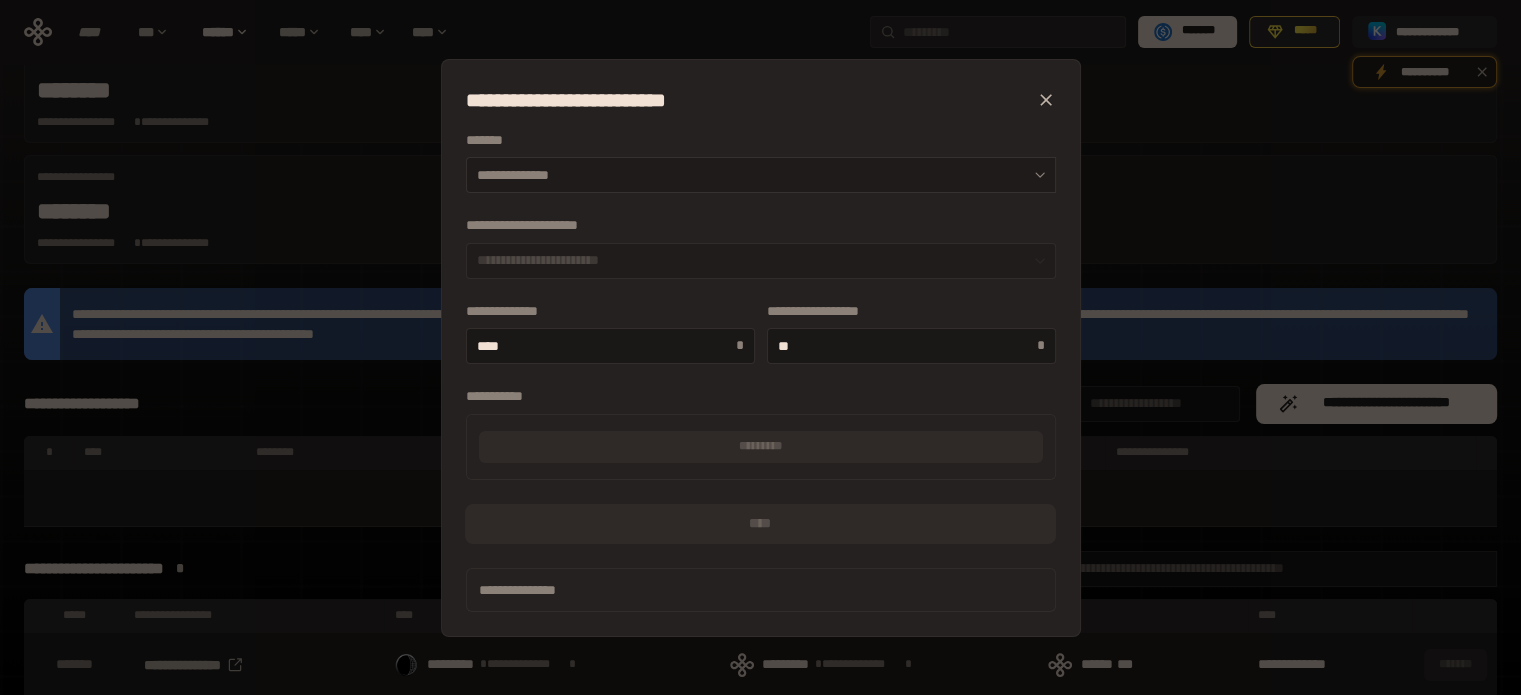 click 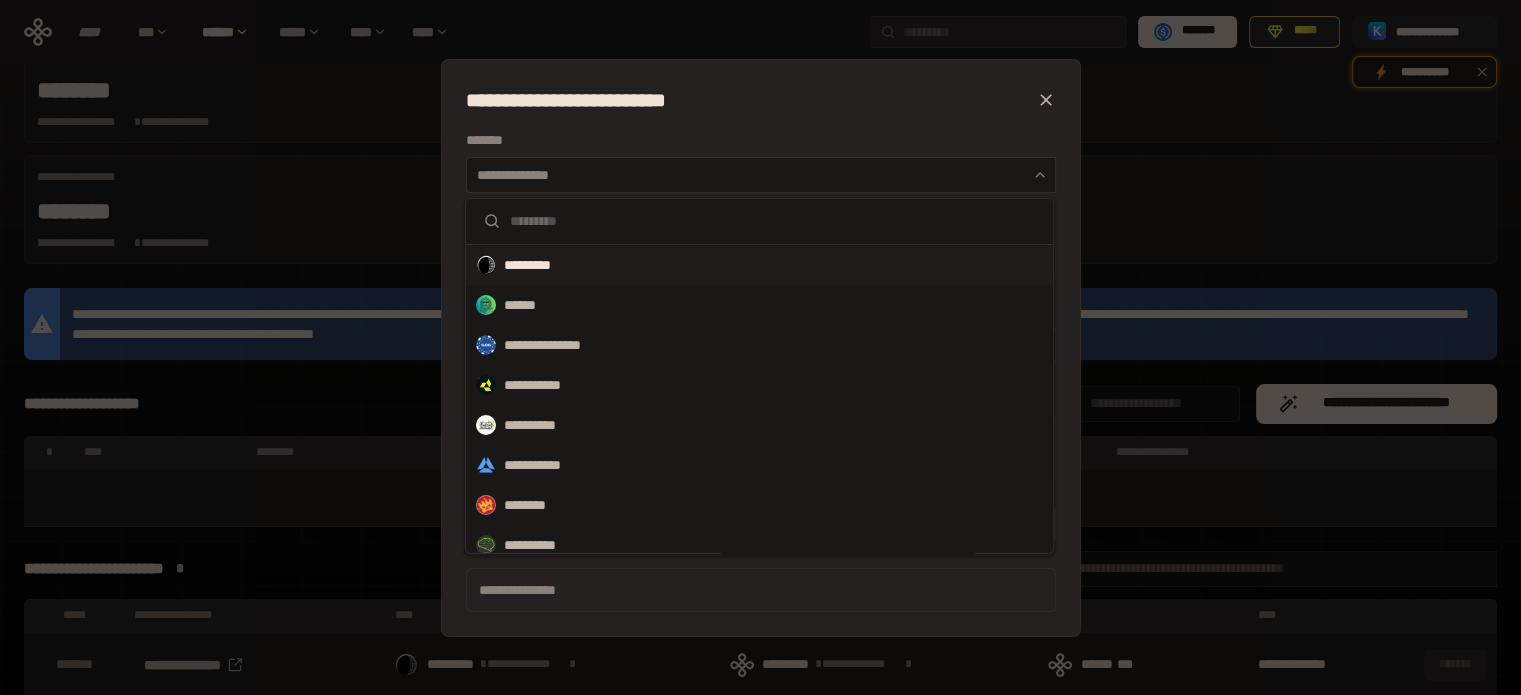 click on "*********" at bounding box center (759, 265) 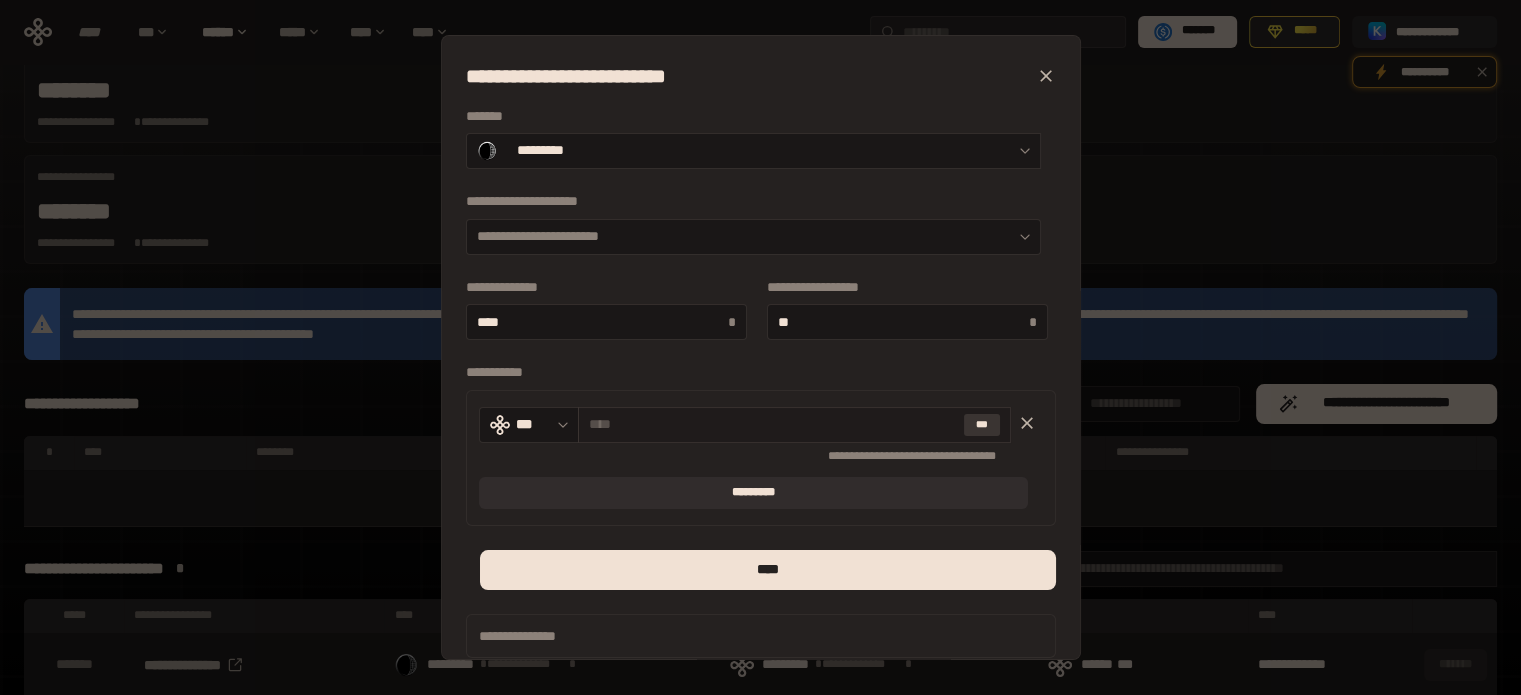 click on "***" at bounding box center (982, 425) 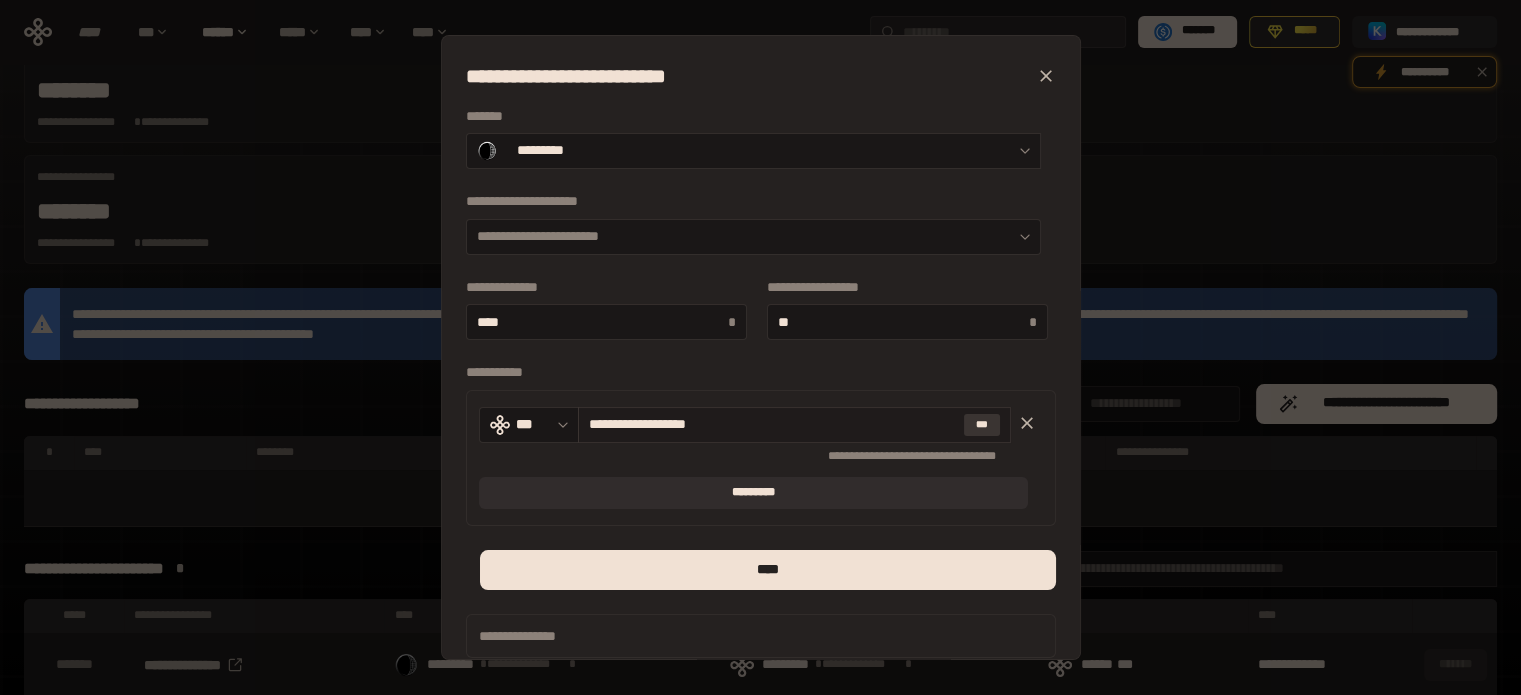 click on "***" at bounding box center [982, 425] 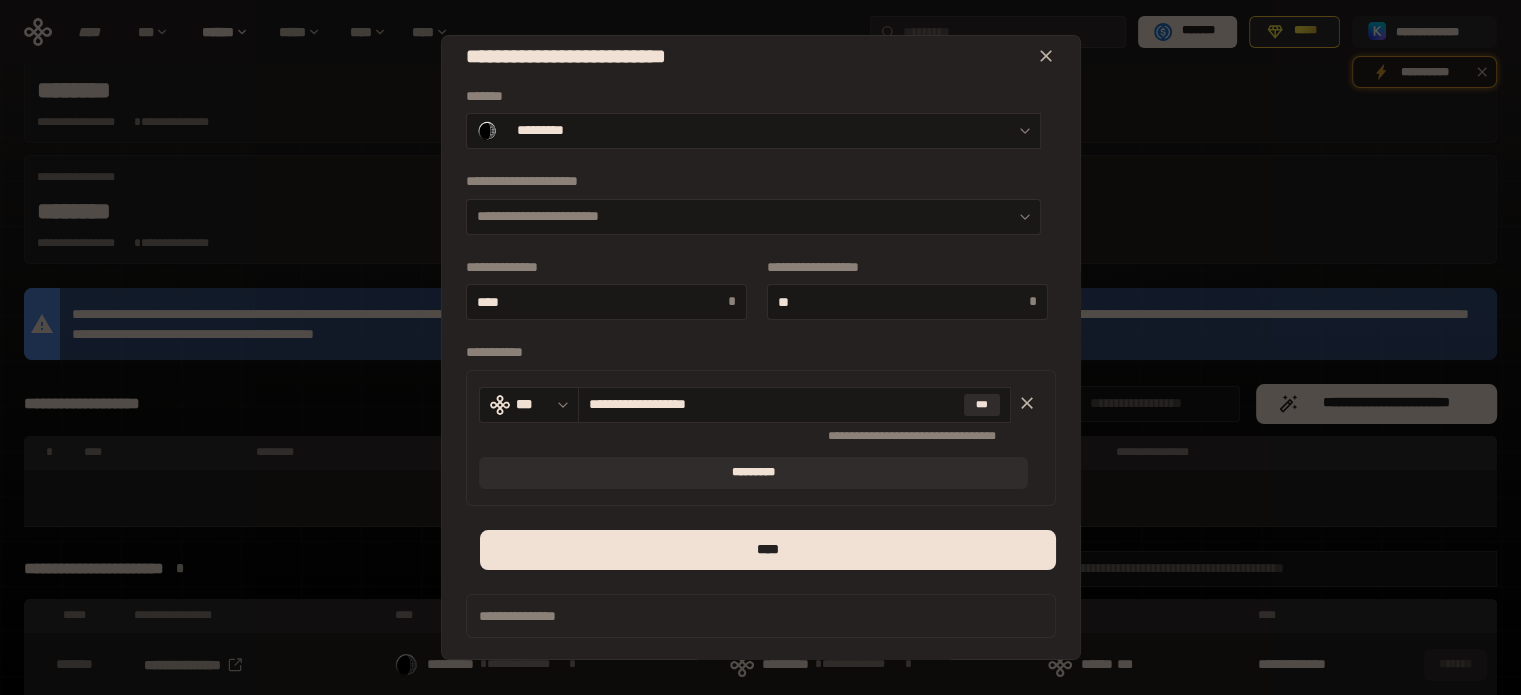 scroll, scrollTop: 0, scrollLeft: 0, axis: both 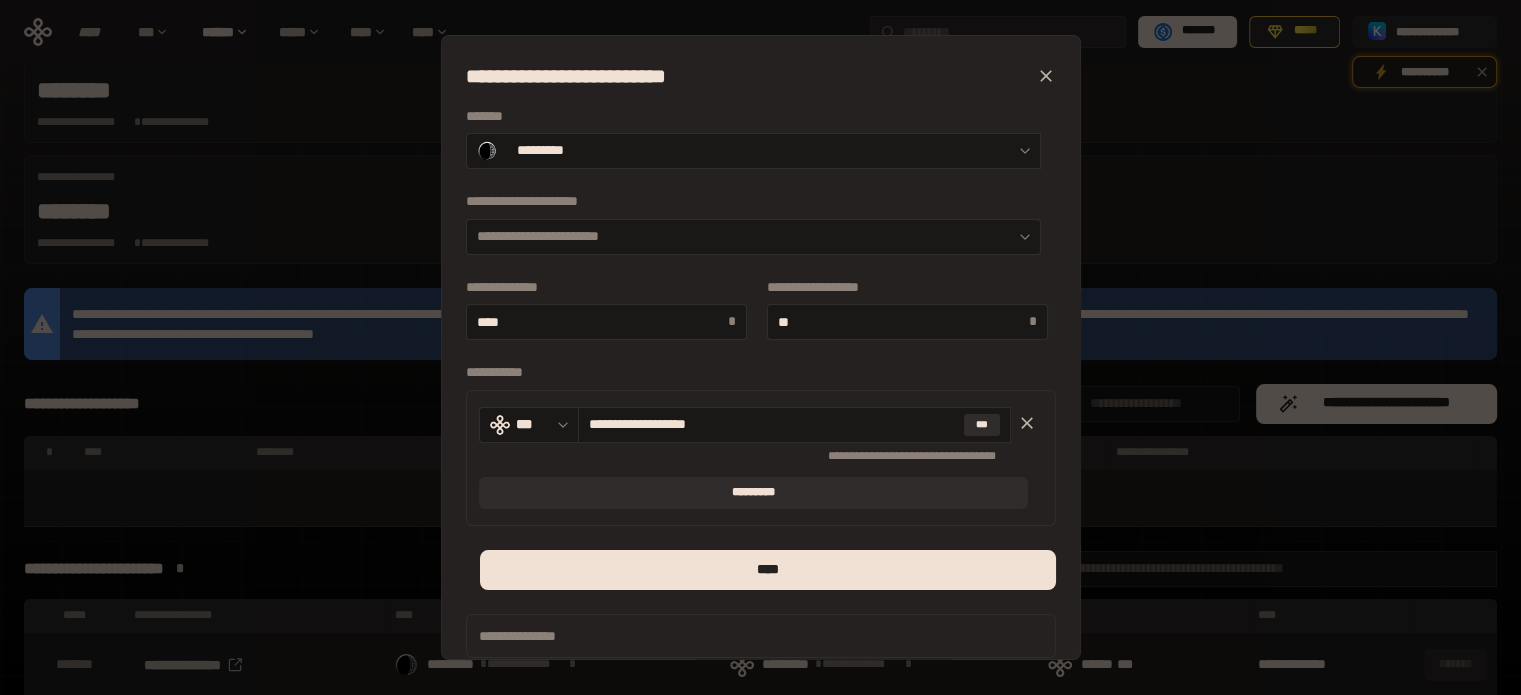 click 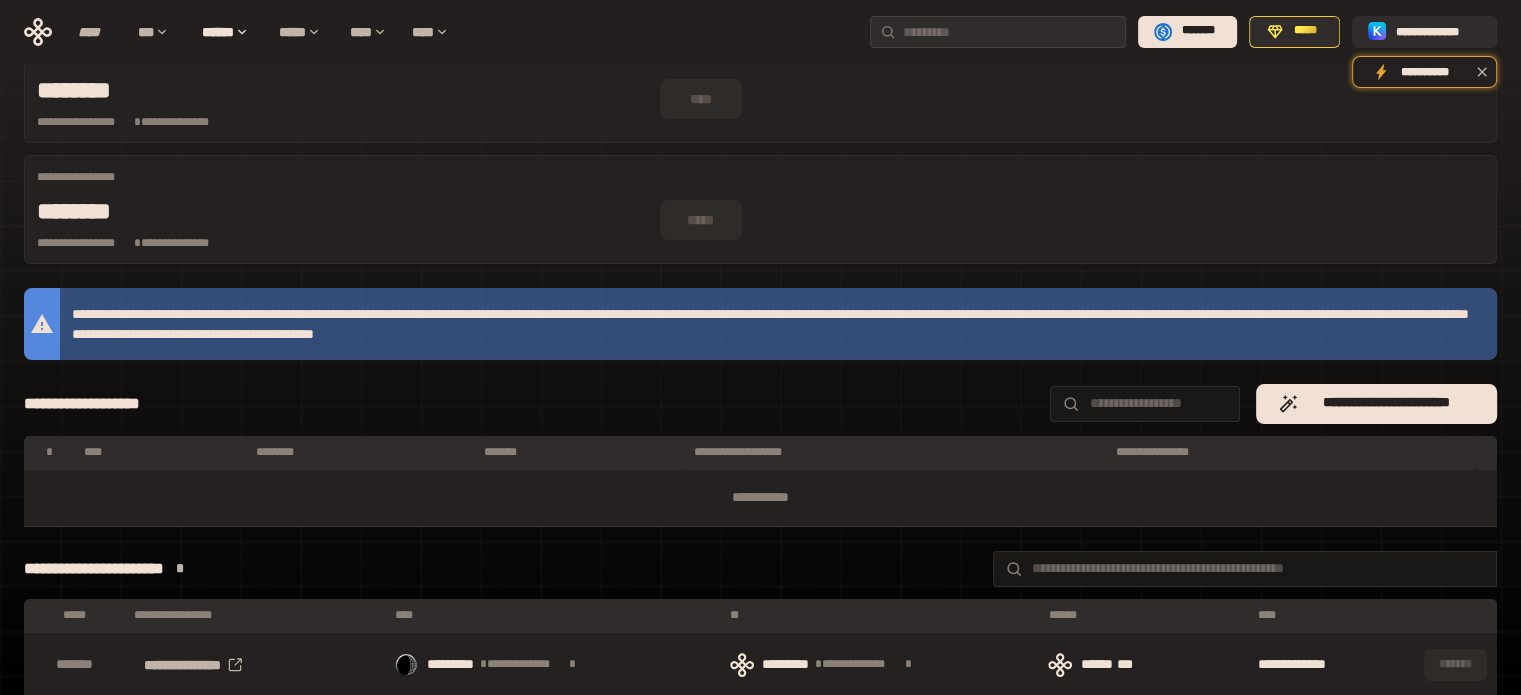 scroll, scrollTop: 0, scrollLeft: 0, axis: both 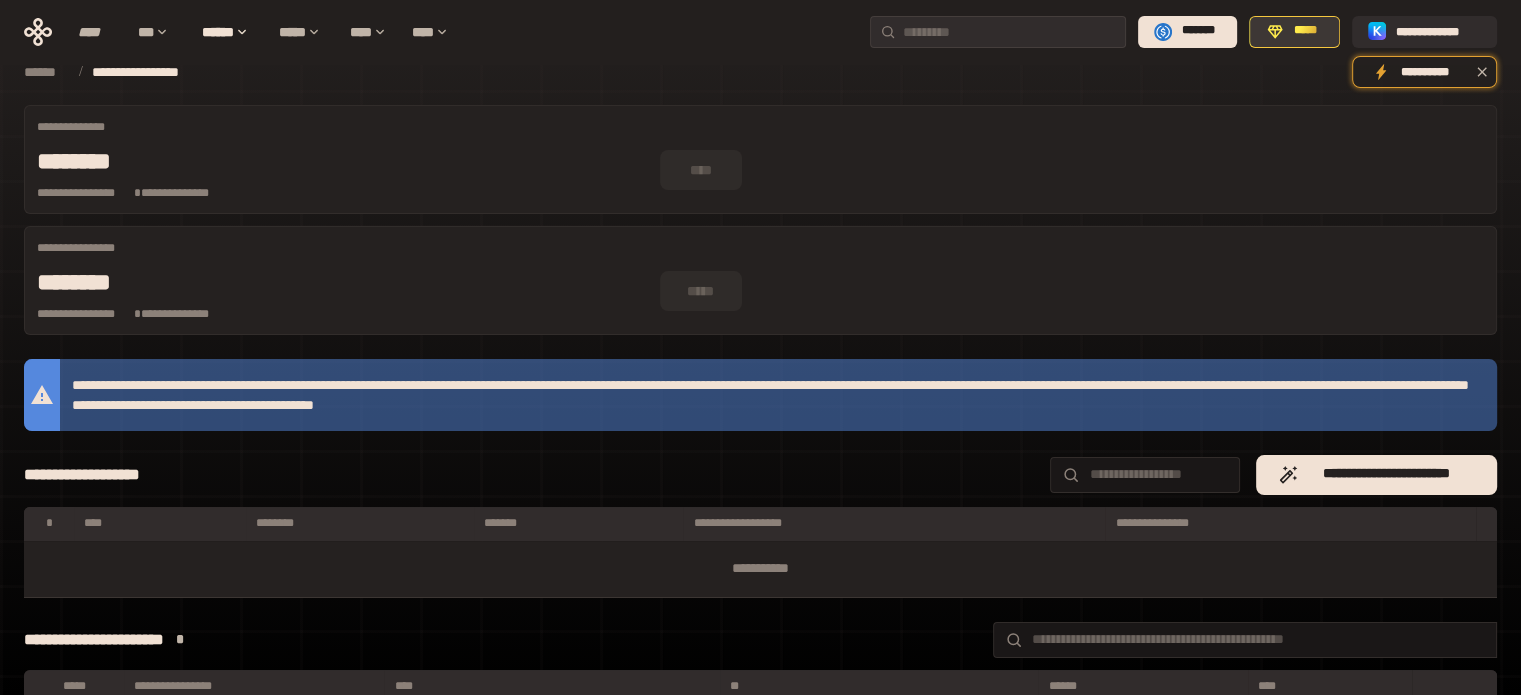 click on "*****" at bounding box center (1305, 31) 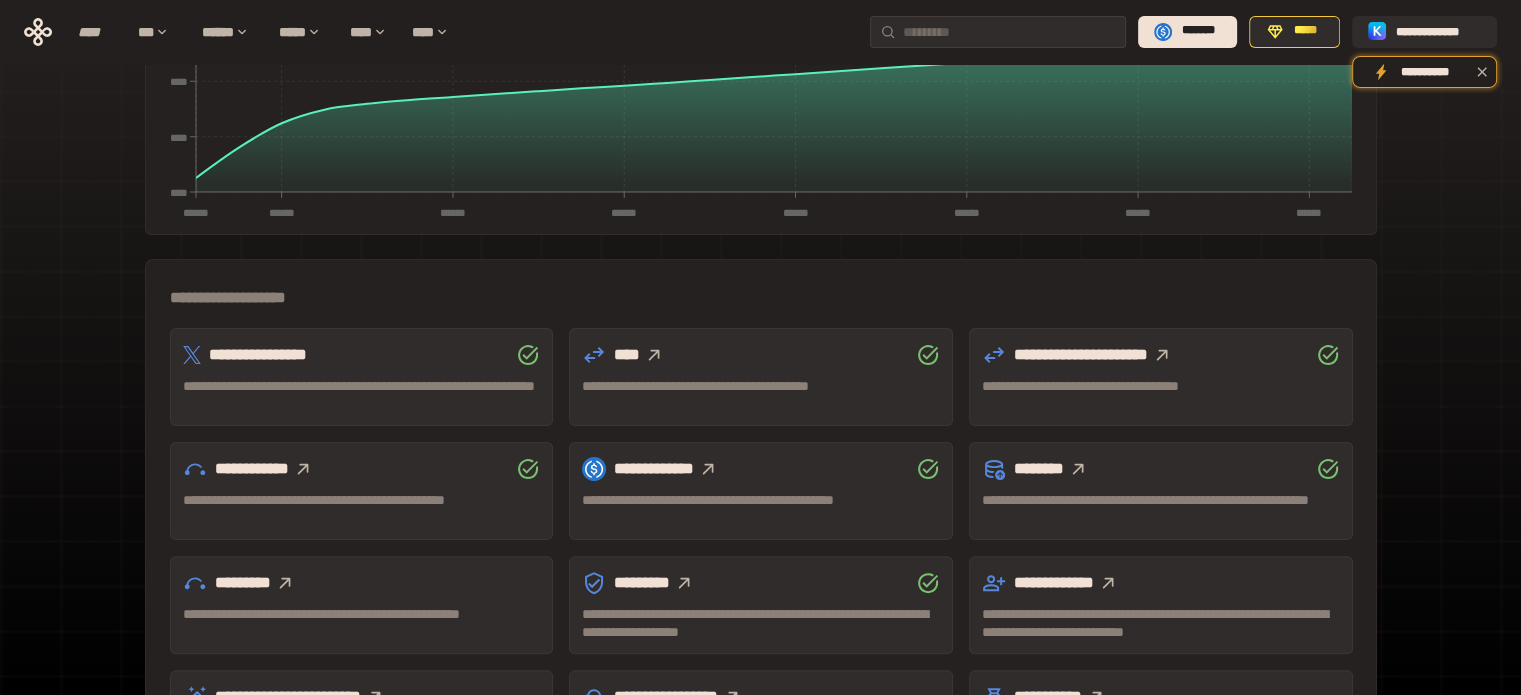 scroll, scrollTop: 509, scrollLeft: 0, axis: vertical 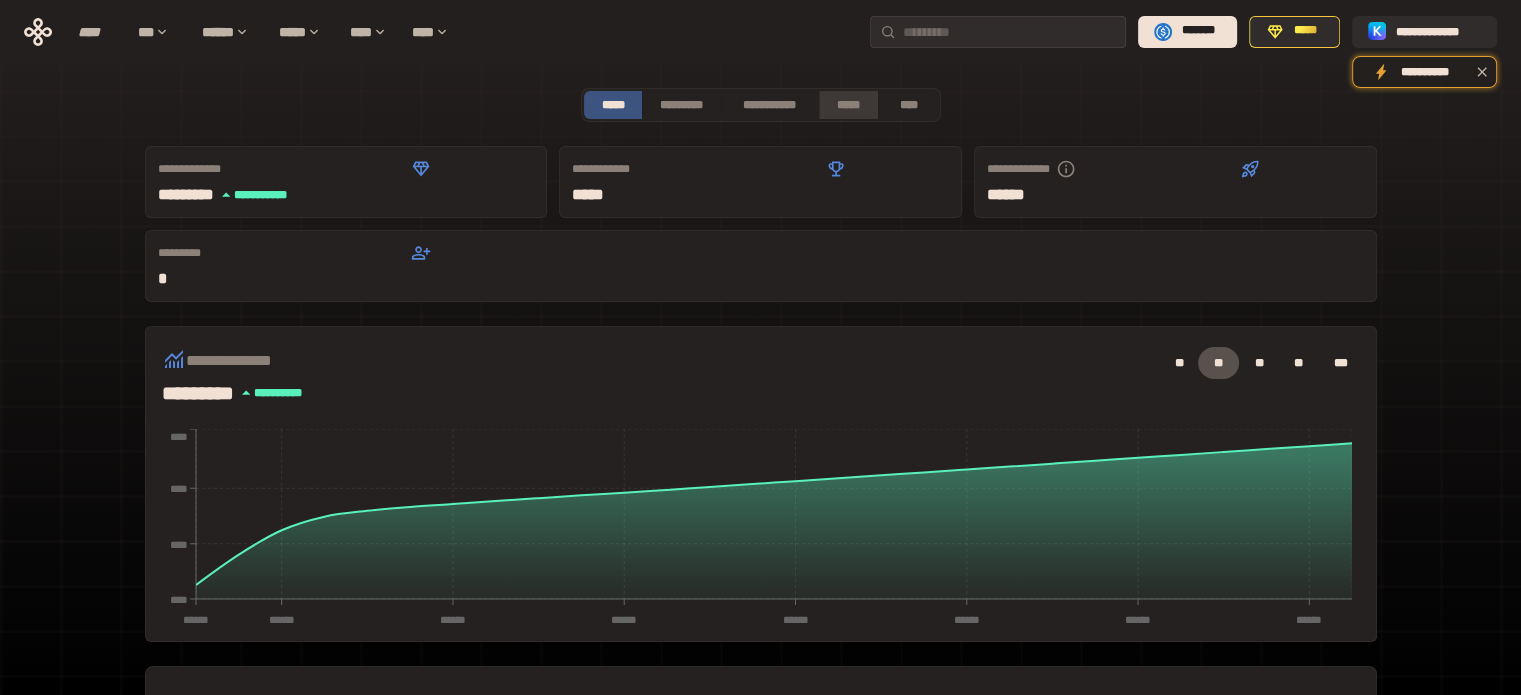 click on "*****" at bounding box center (849, 105) 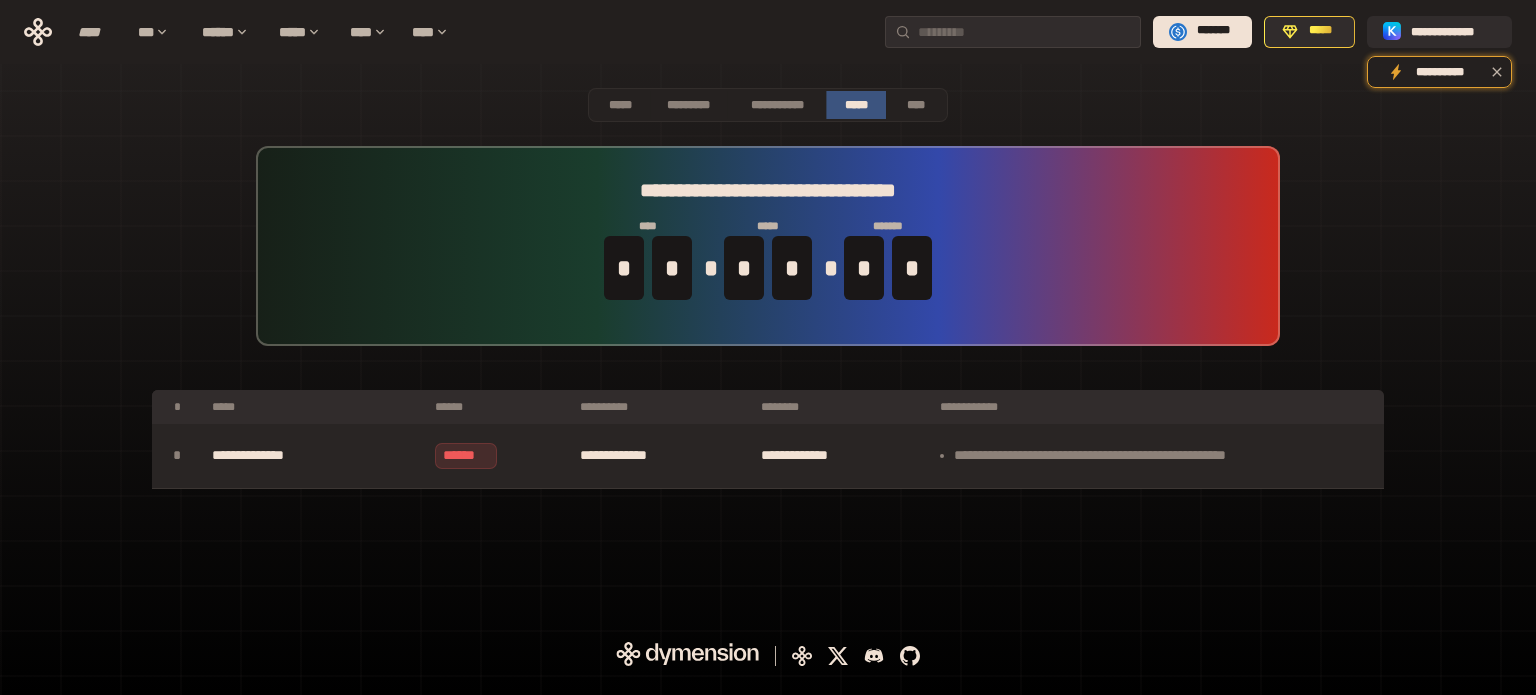 click on "******" at bounding box center [466, 456] 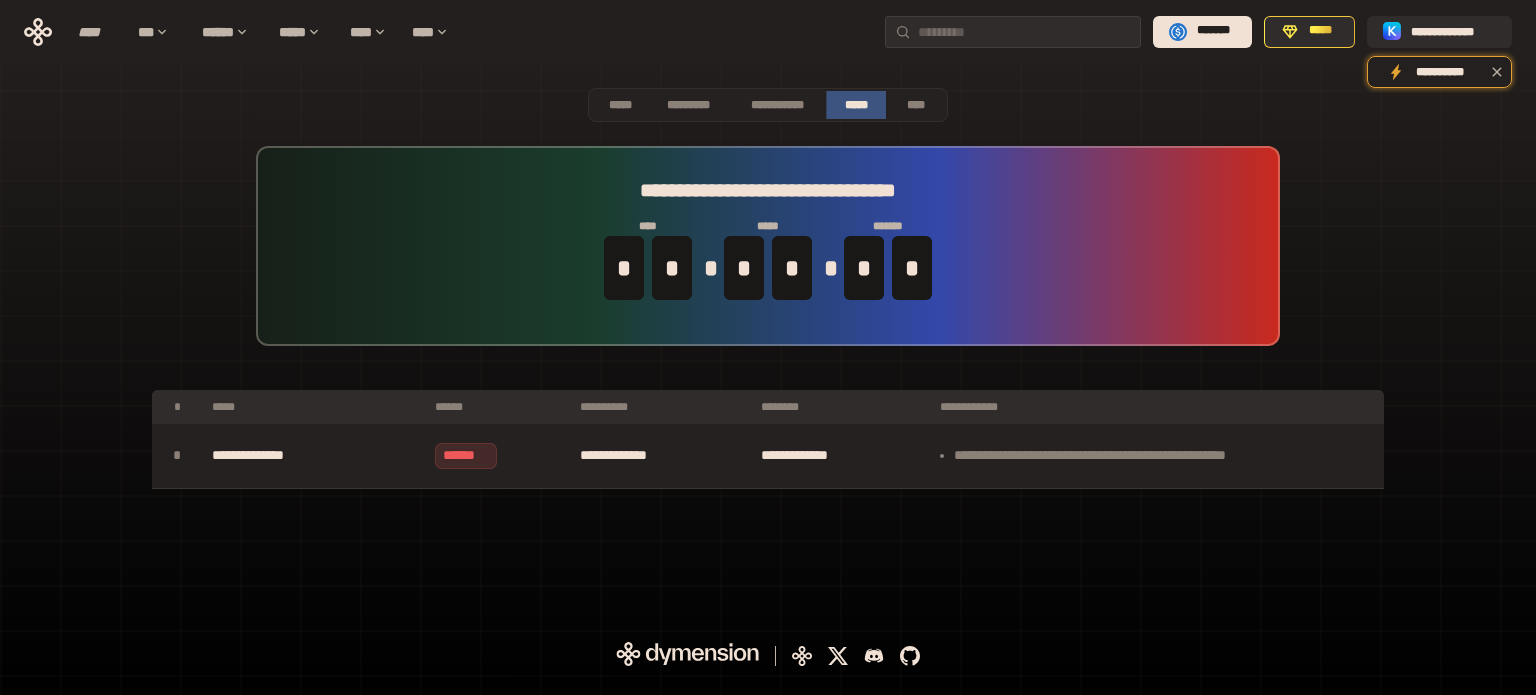 click on "**********" at bounding box center [768, 298] 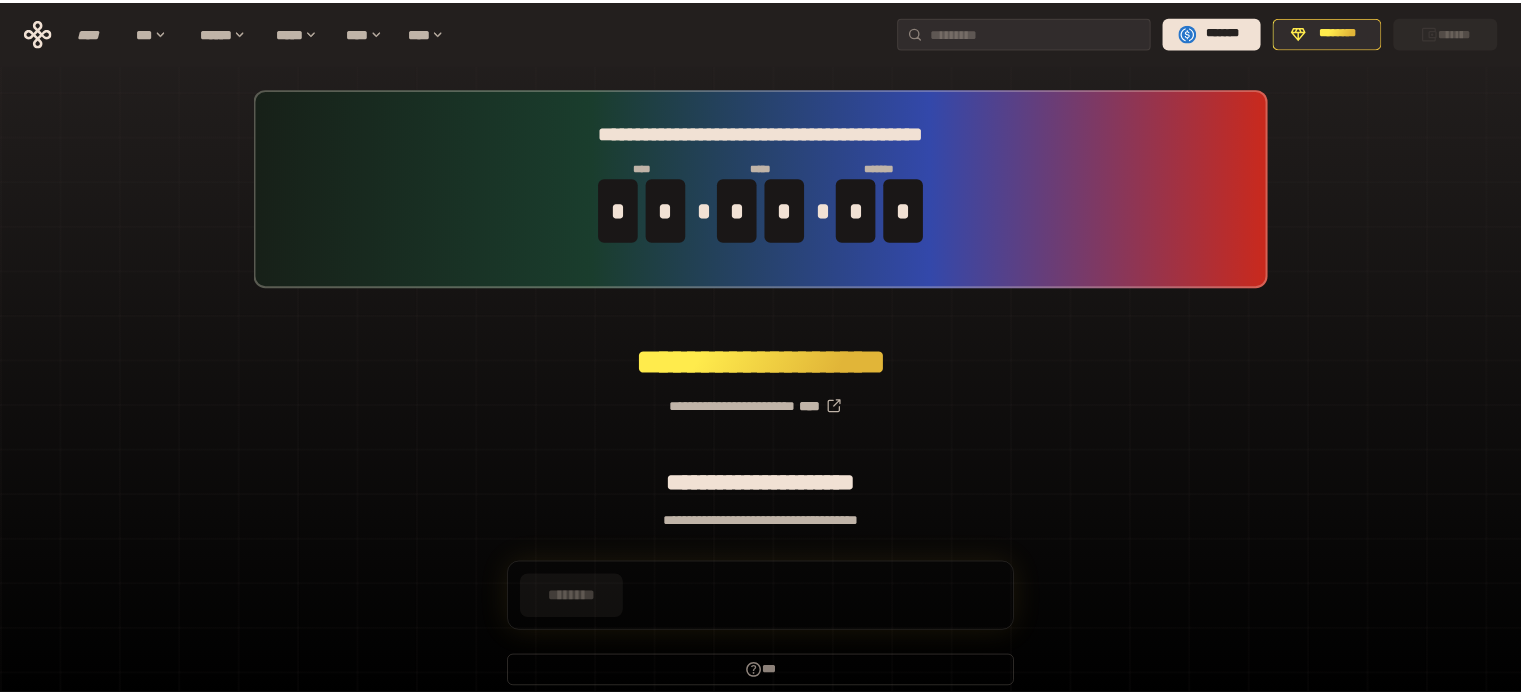 scroll, scrollTop: 0, scrollLeft: 0, axis: both 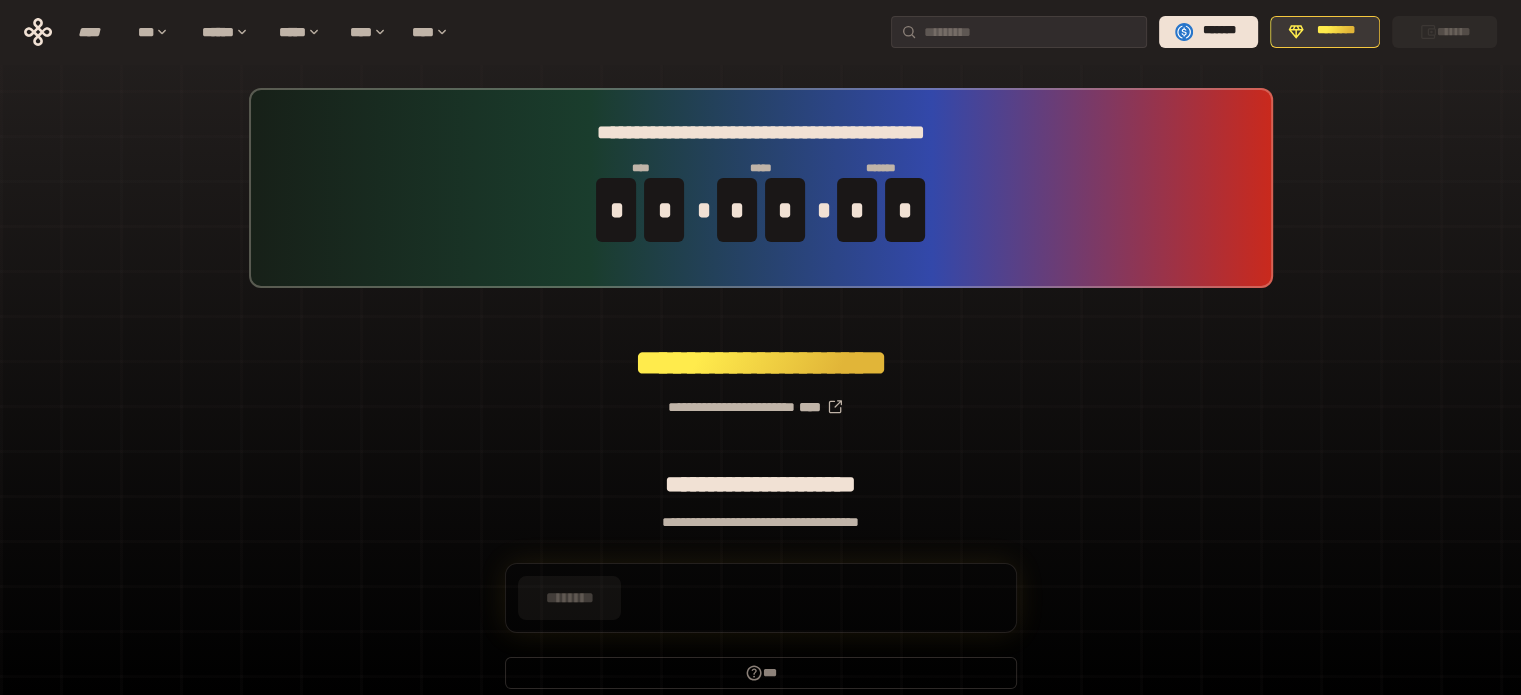 click on "********" at bounding box center (1336, 31) 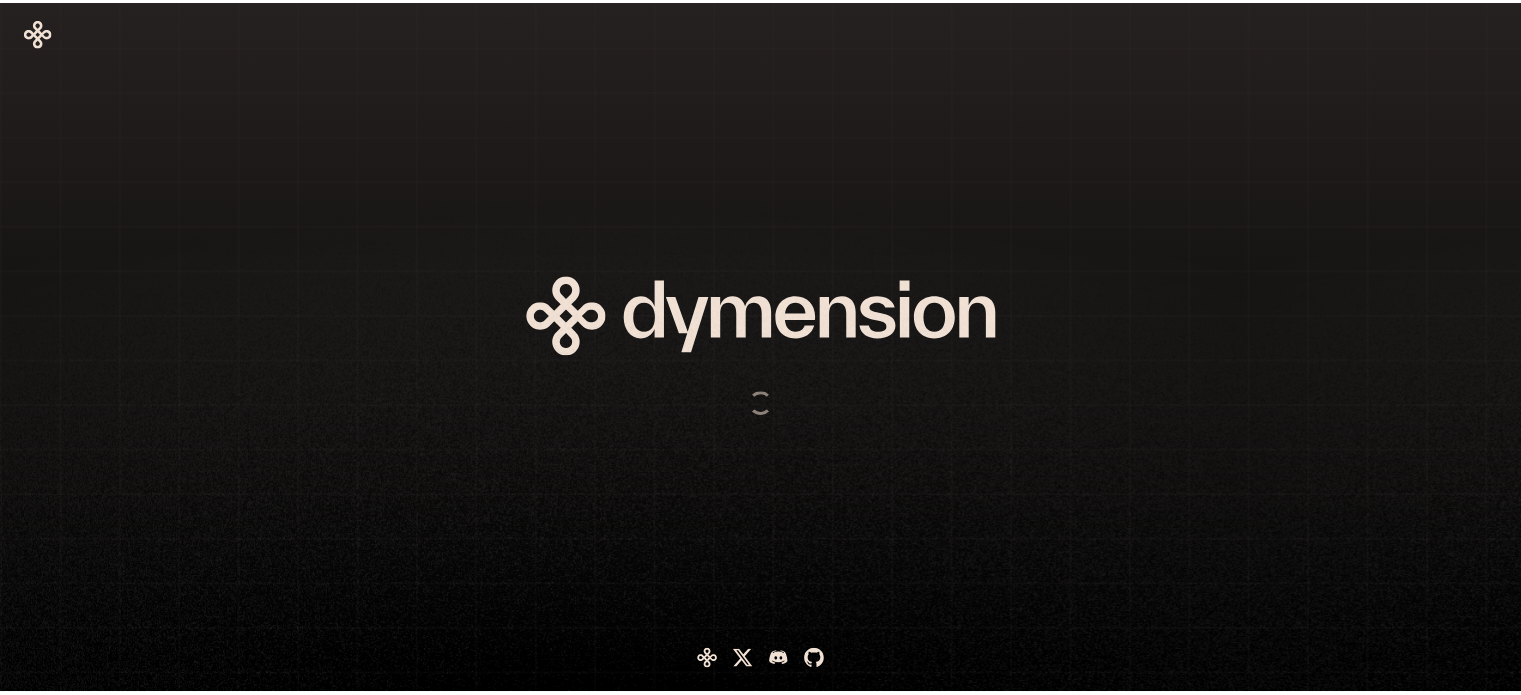 scroll, scrollTop: 0, scrollLeft: 0, axis: both 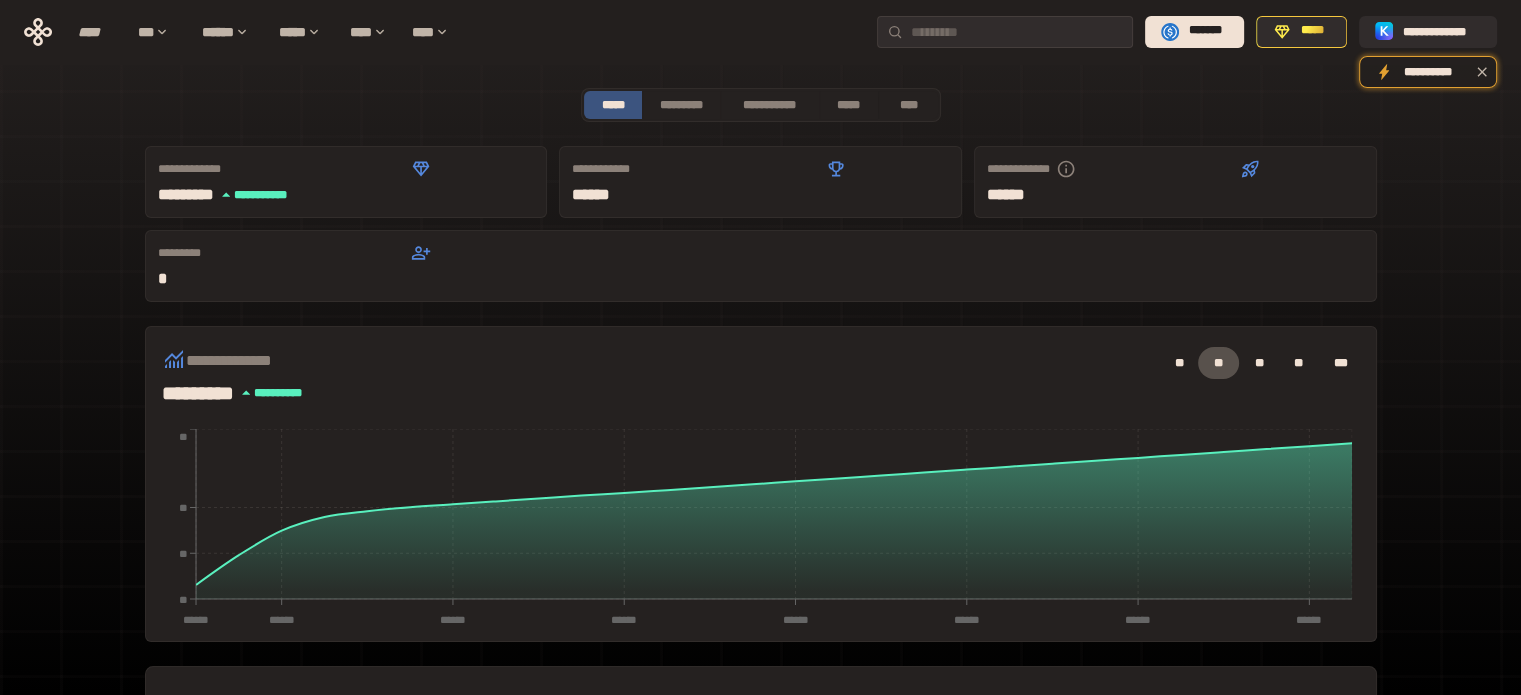 click on "**********" at bounding box center (760, 622) 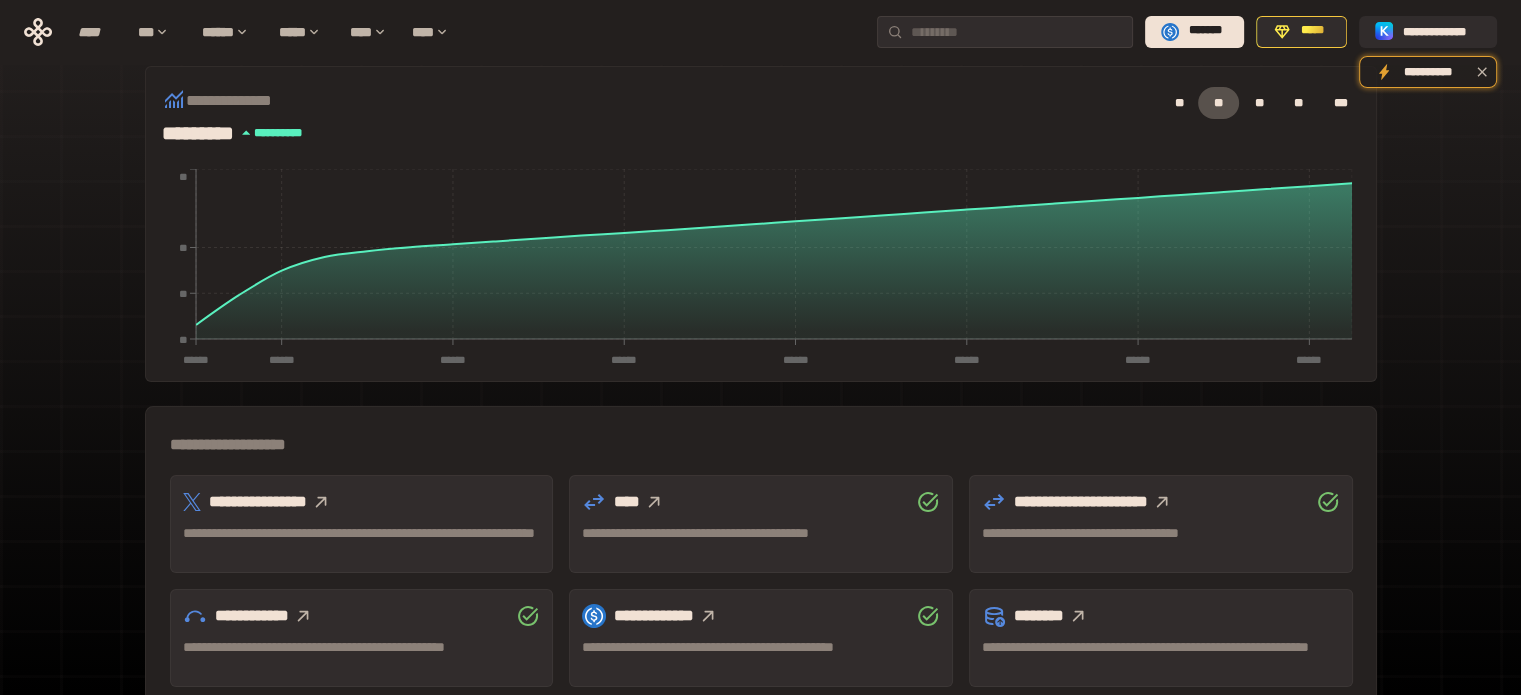 click 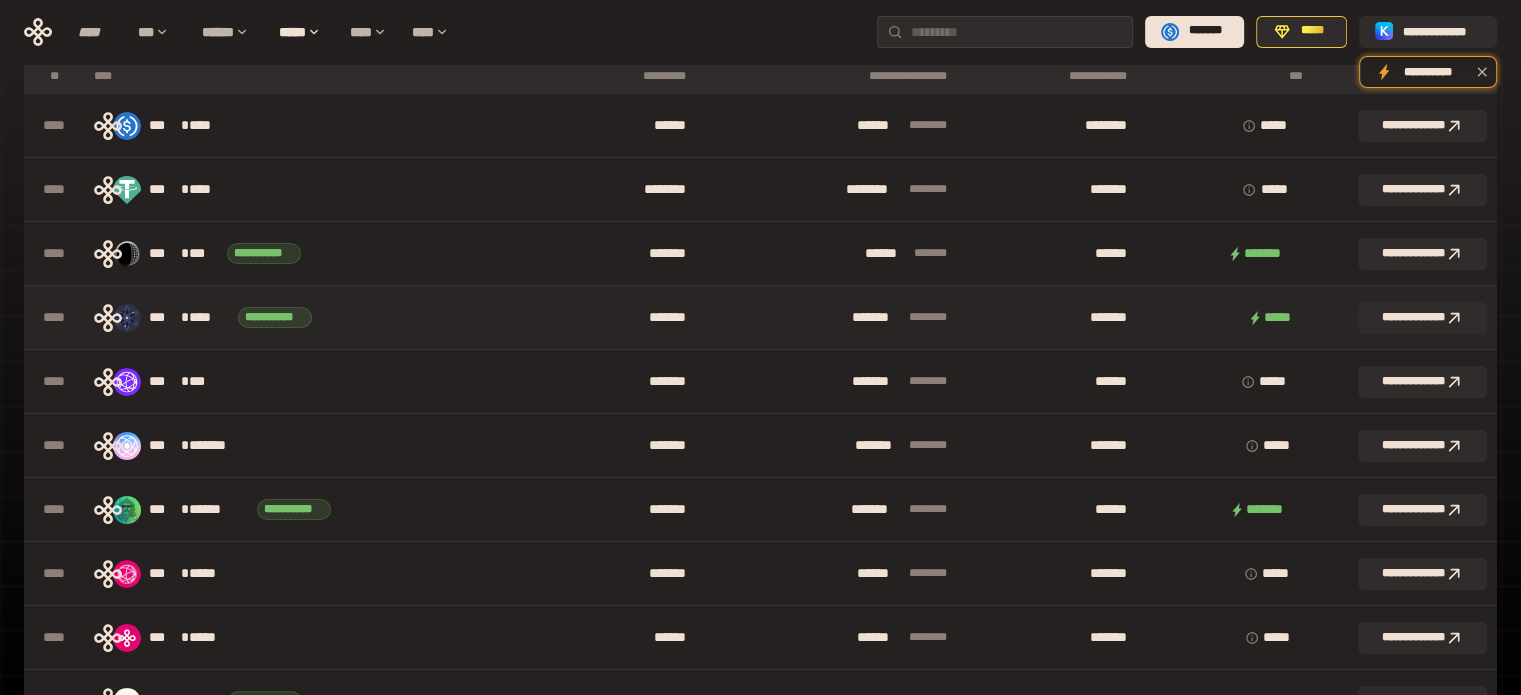 click on "**********" at bounding box center (316, 318) 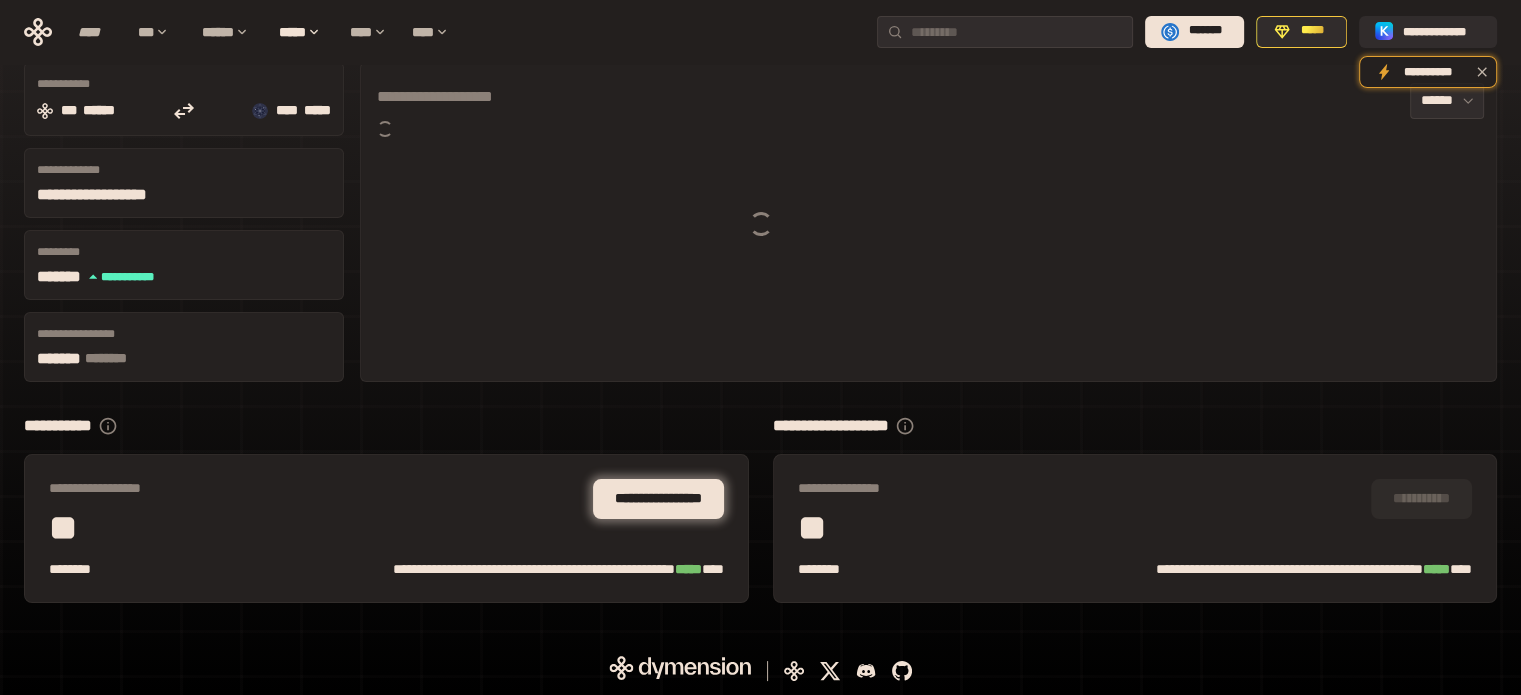 scroll, scrollTop: 123, scrollLeft: 0, axis: vertical 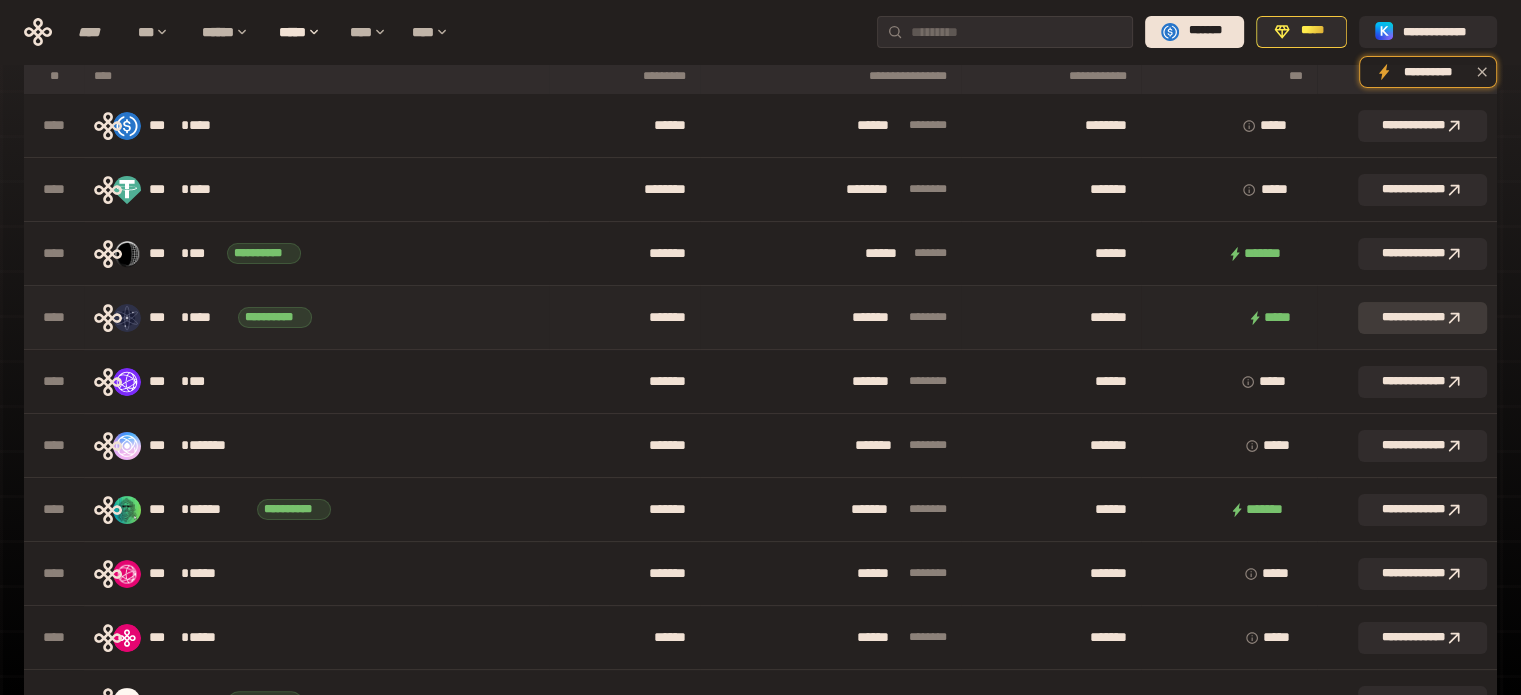 click on "**********" at bounding box center (1422, 318) 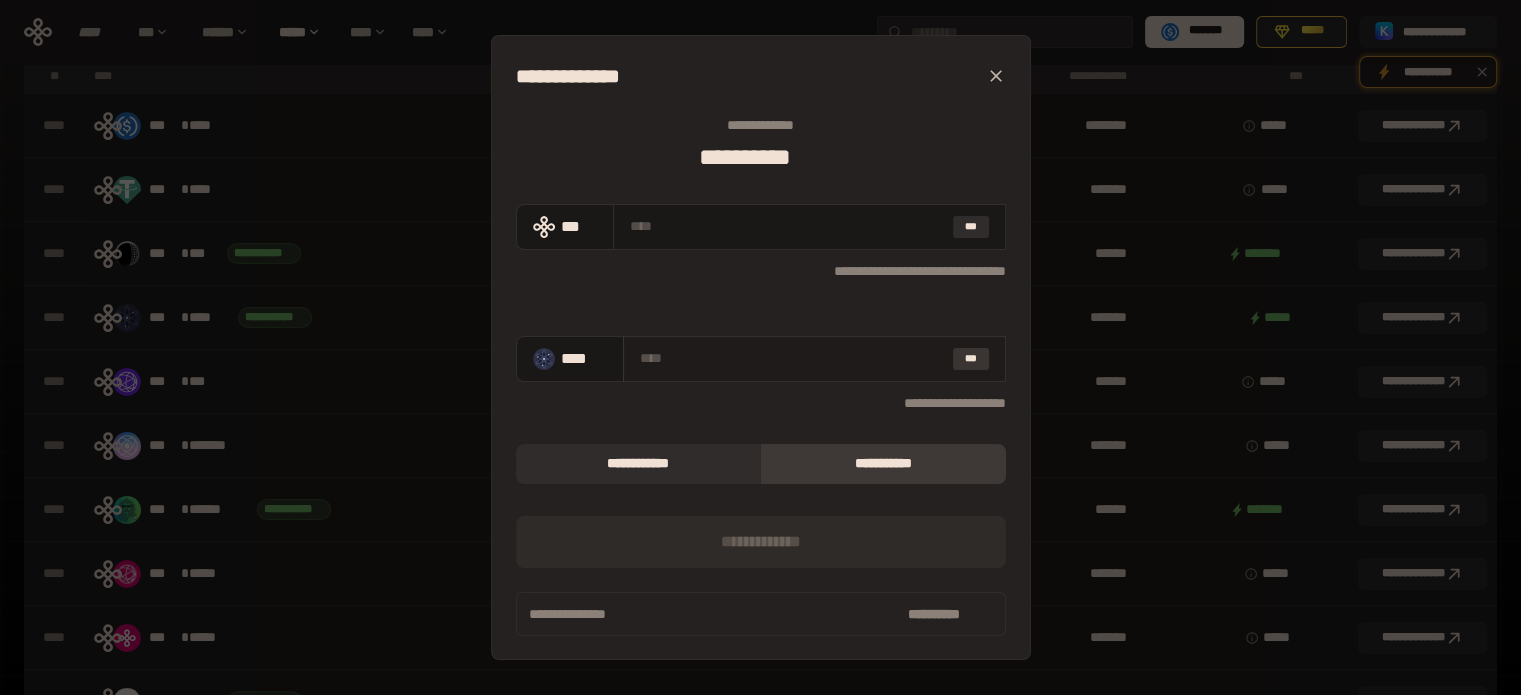 click on "***" at bounding box center (971, 359) 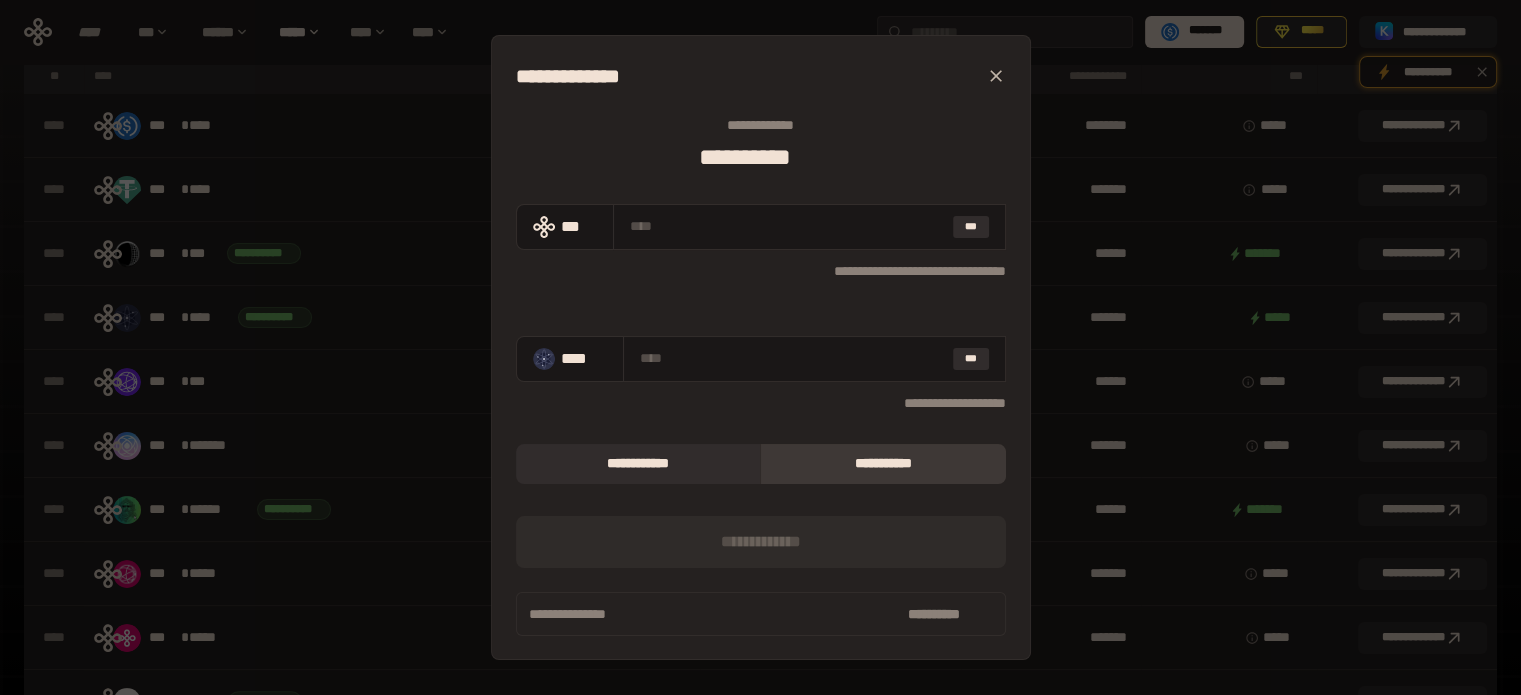 click on "**********" at bounding box center [761, 486] 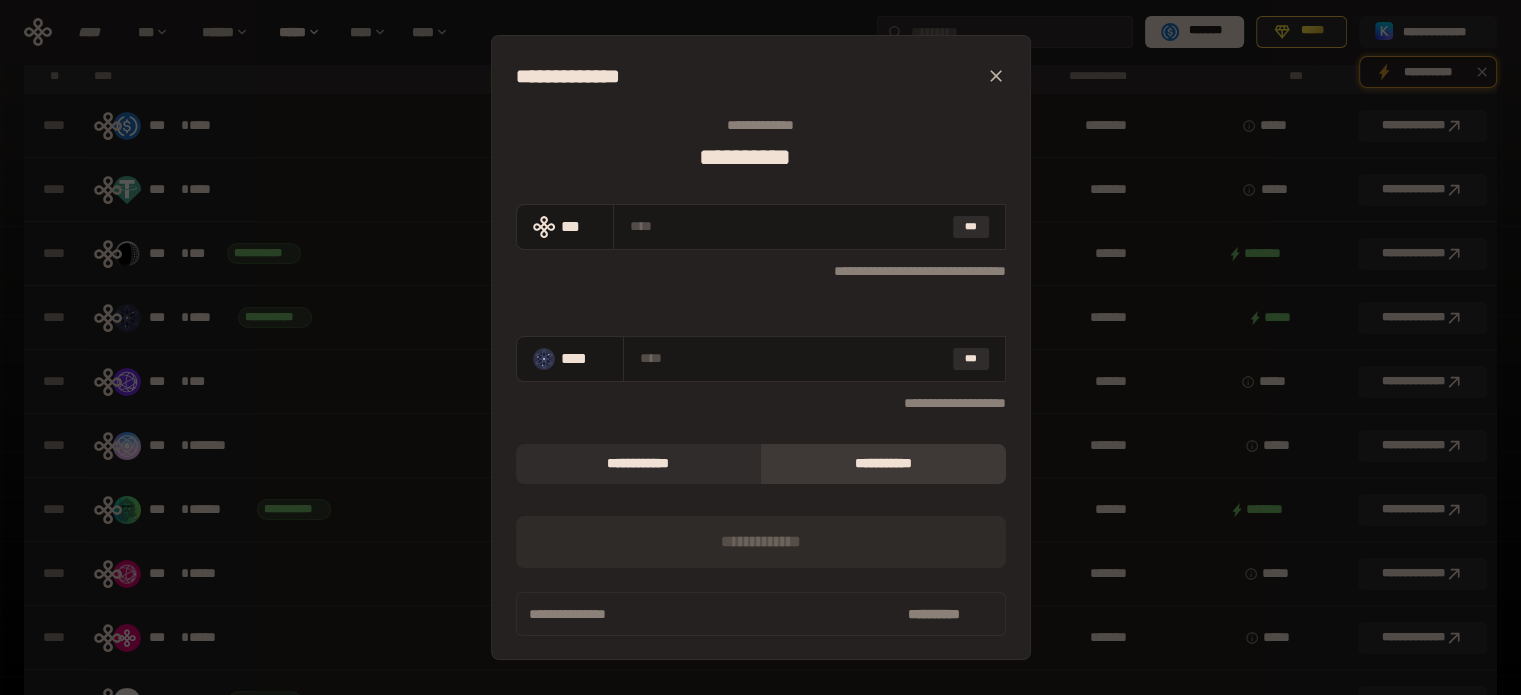 click on "**********" at bounding box center [761, 270] 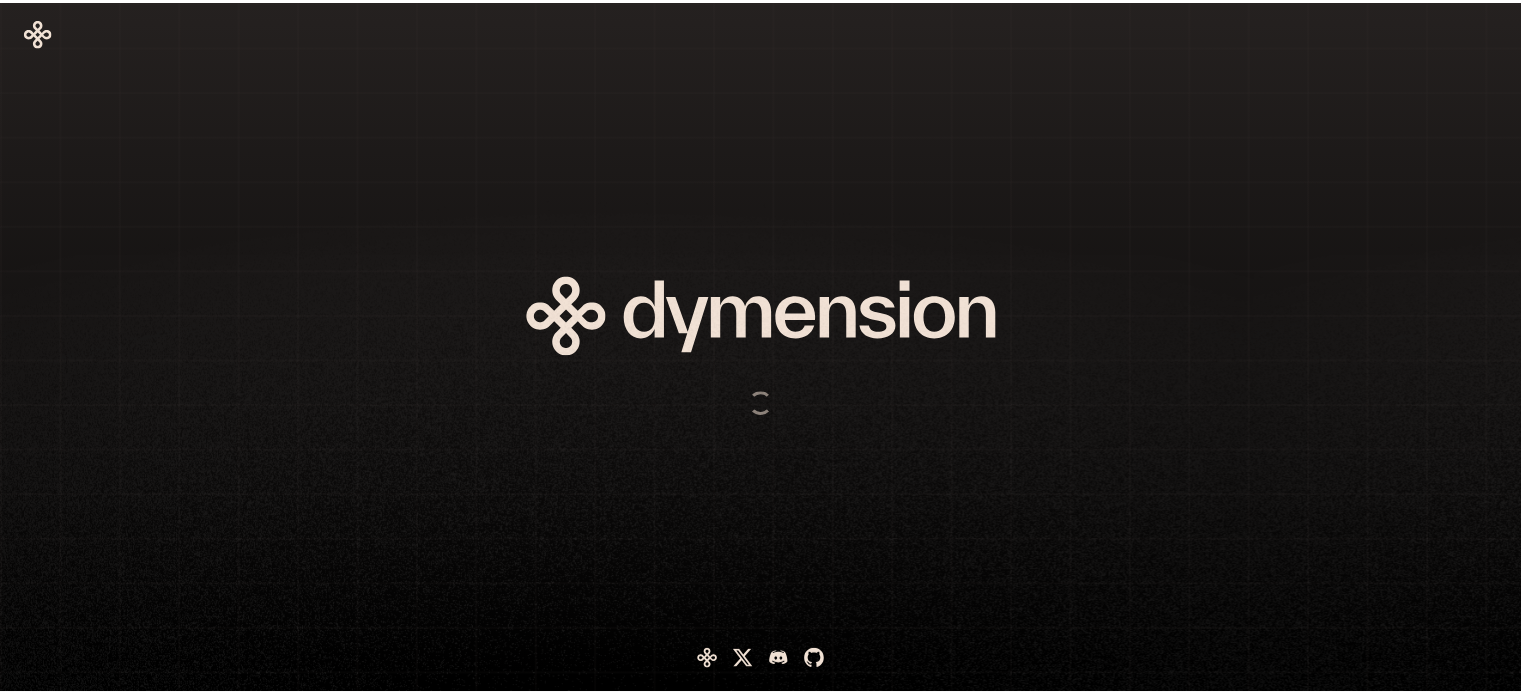 scroll, scrollTop: 0, scrollLeft: 0, axis: both 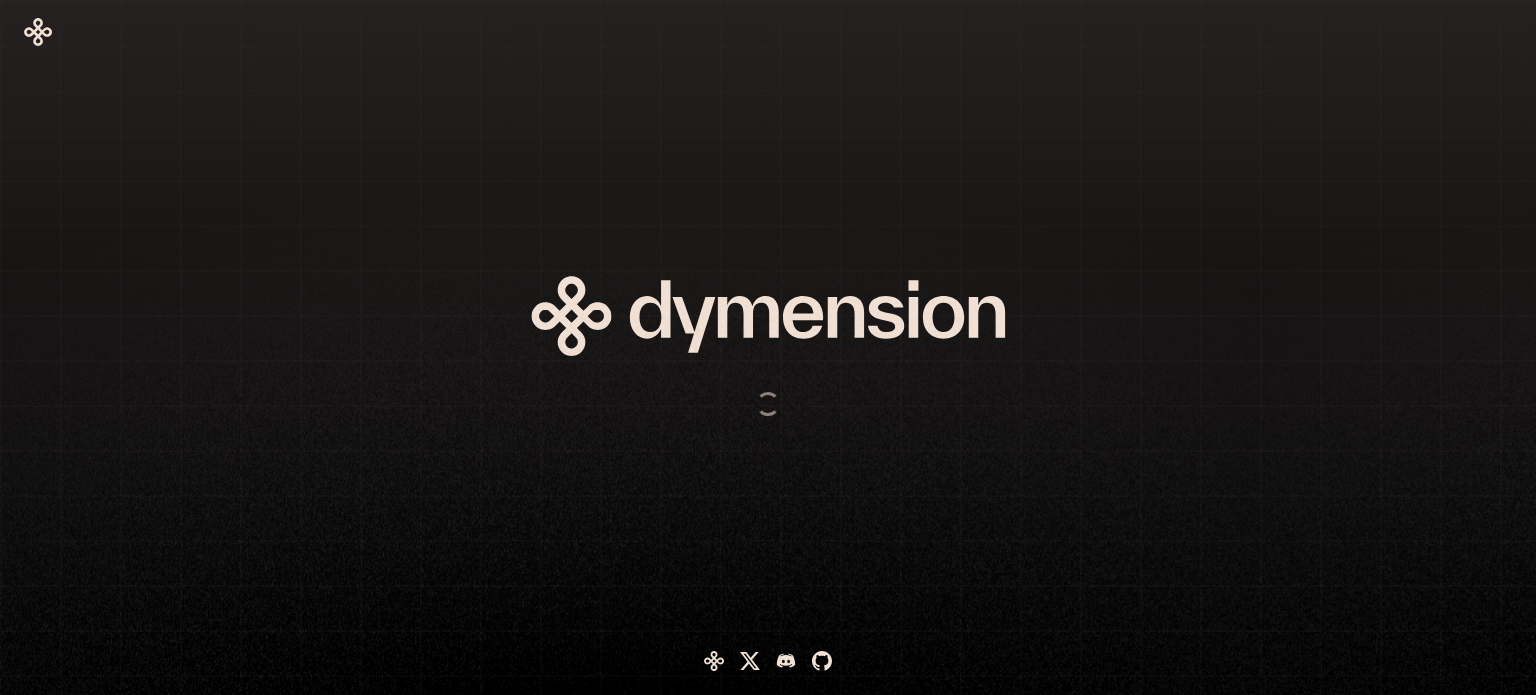 click at bounding box center (668, 347) 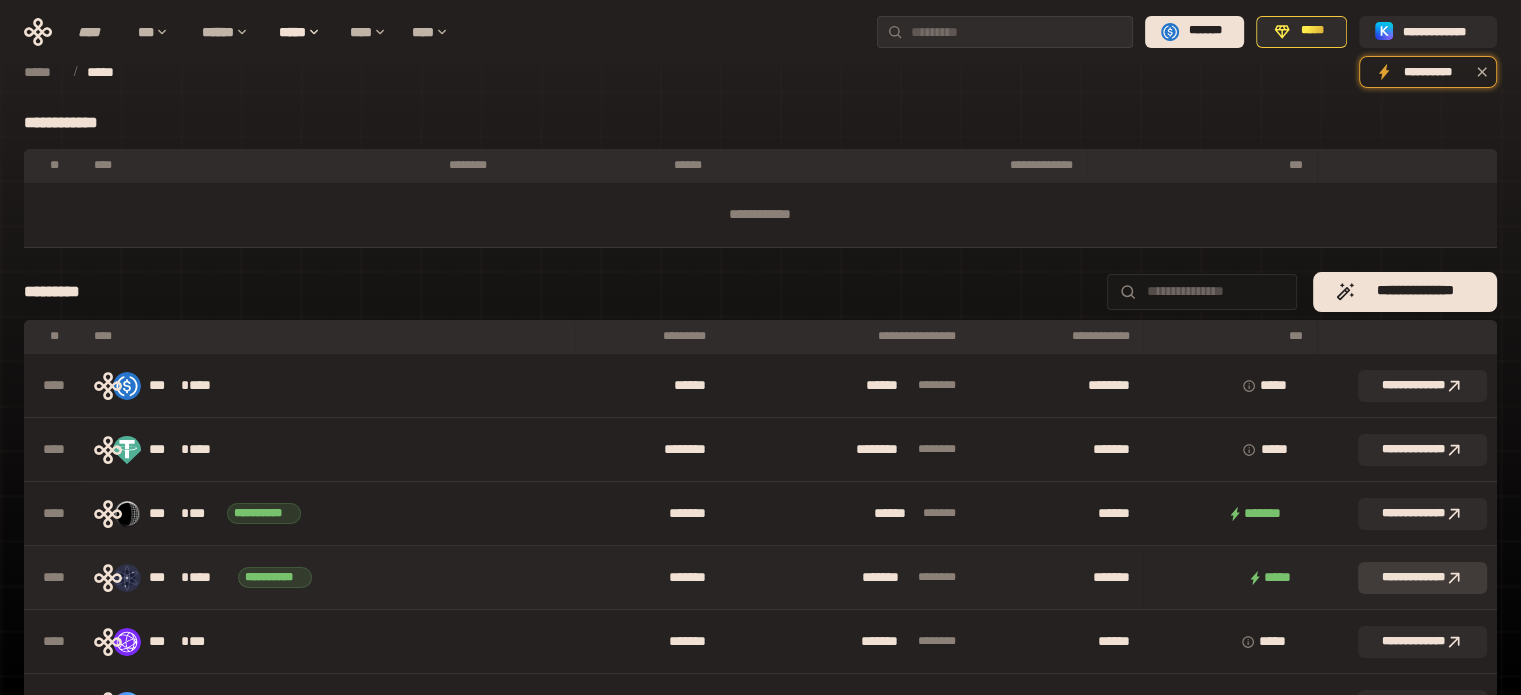 click on "**********" at bounding box center [1422, 578] 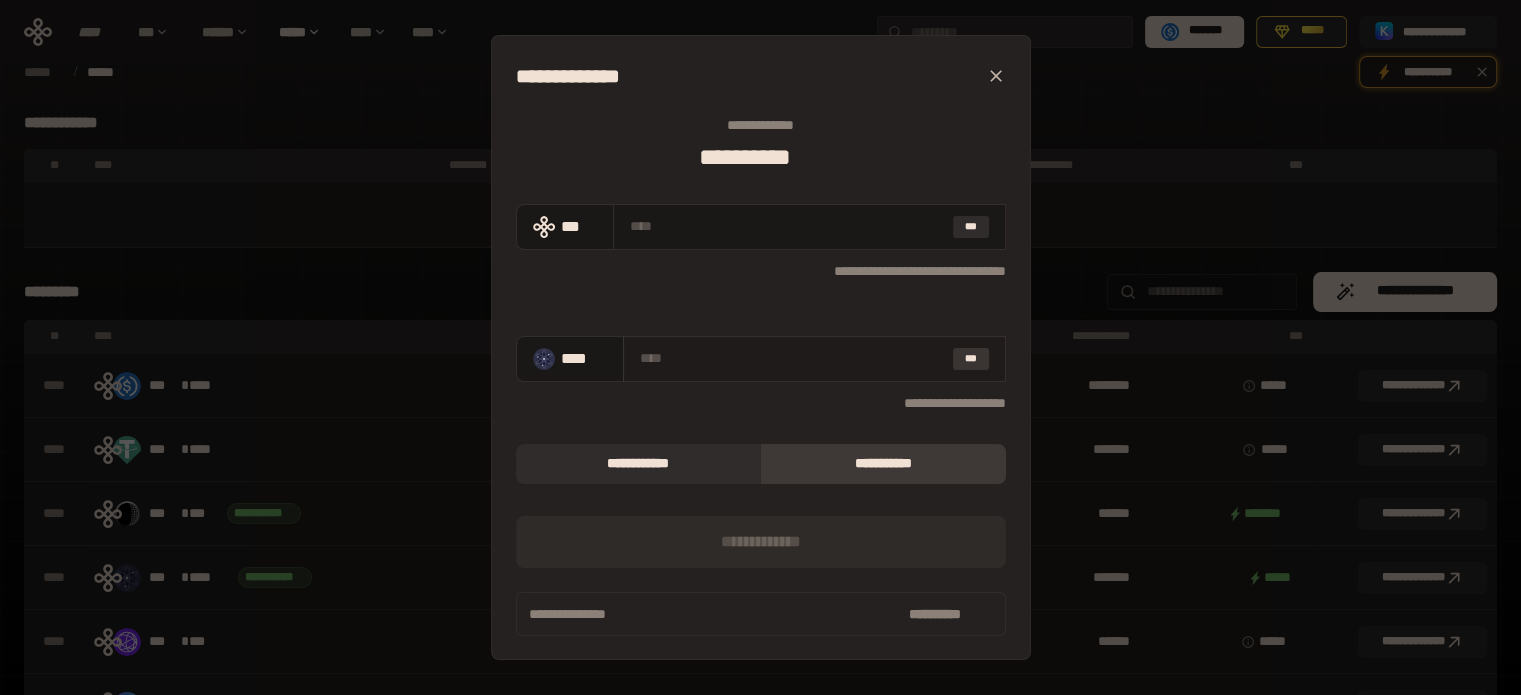 click on "***" at bounding box center [971, 359] 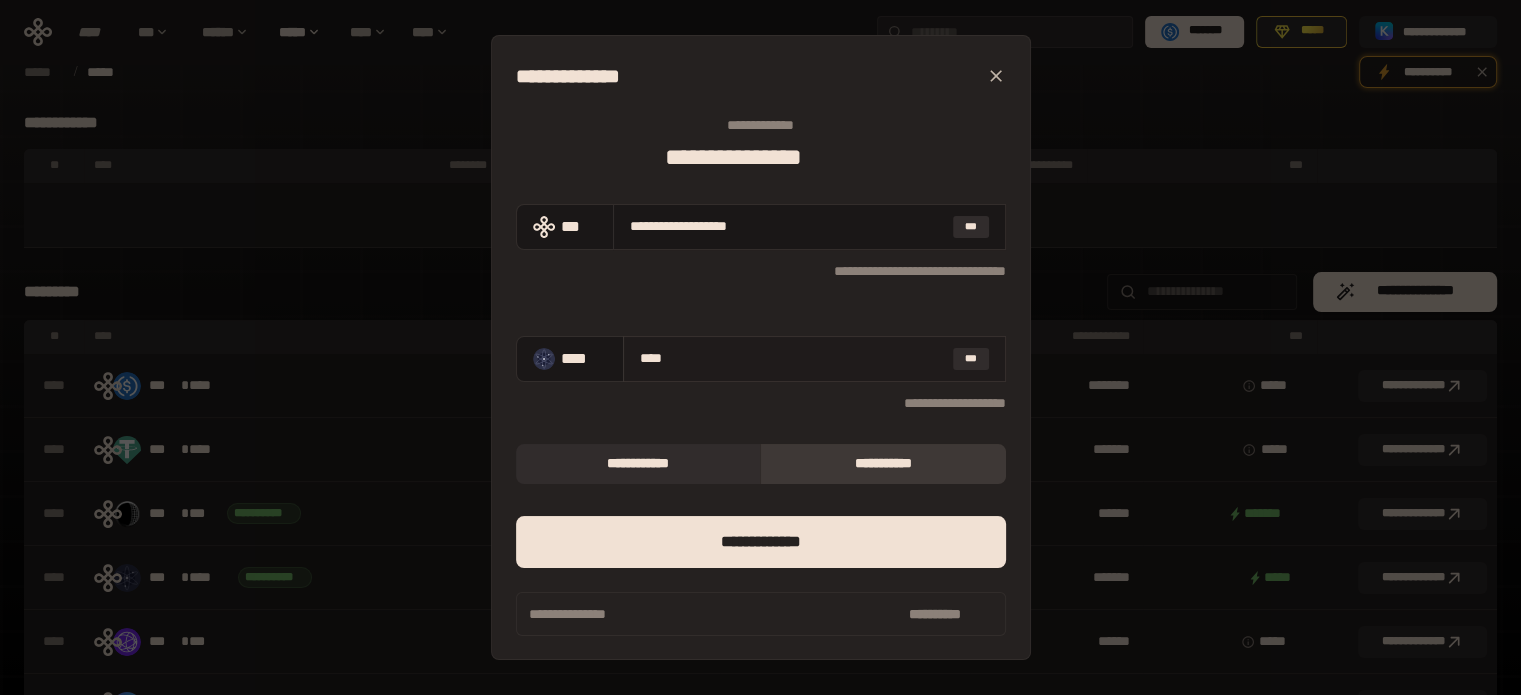 type on "***" 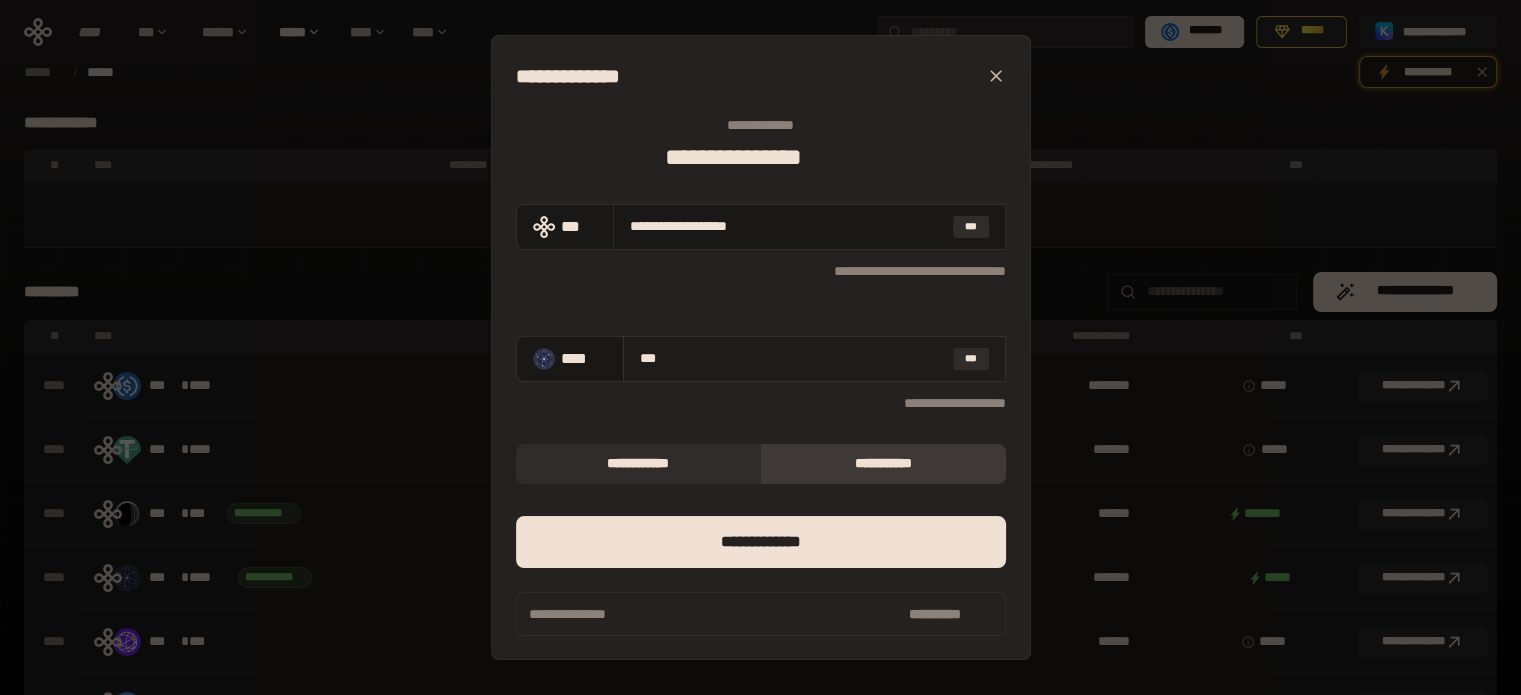 type 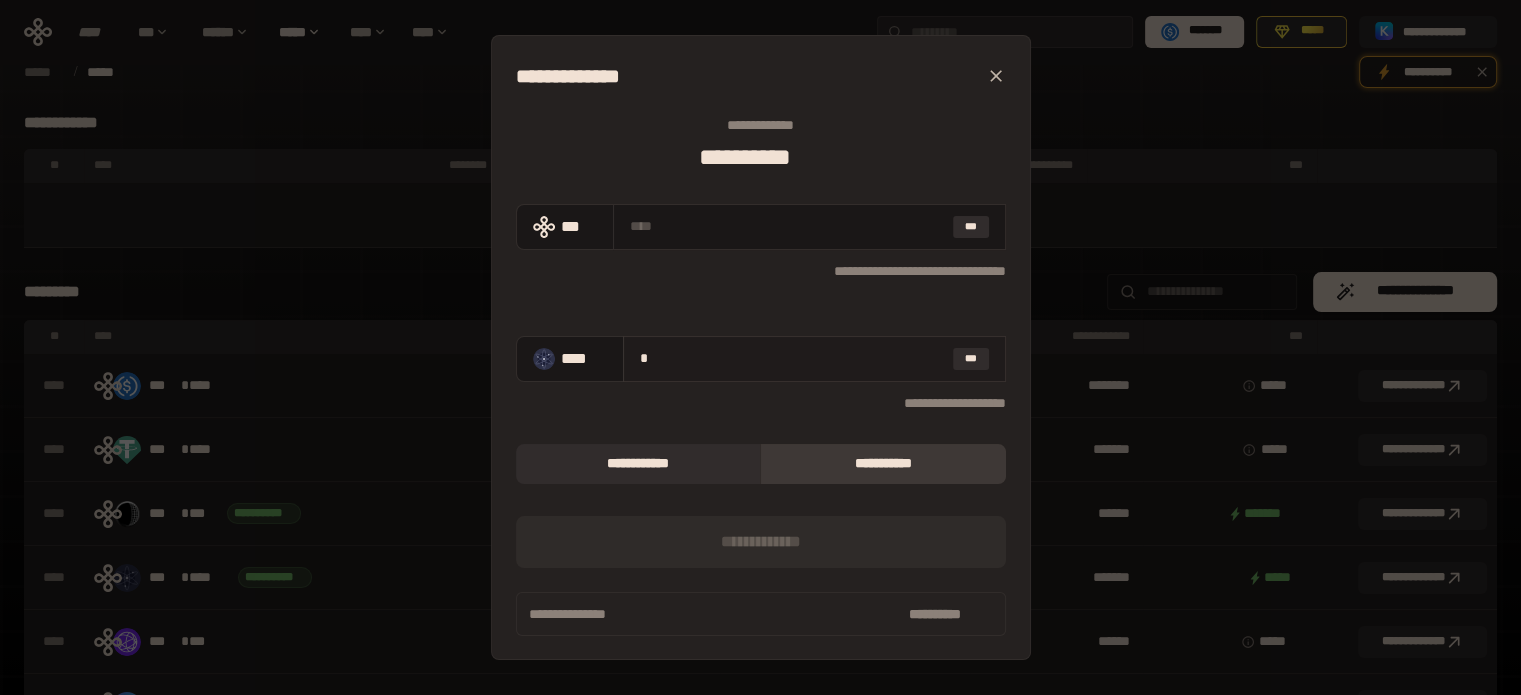 type on "****" 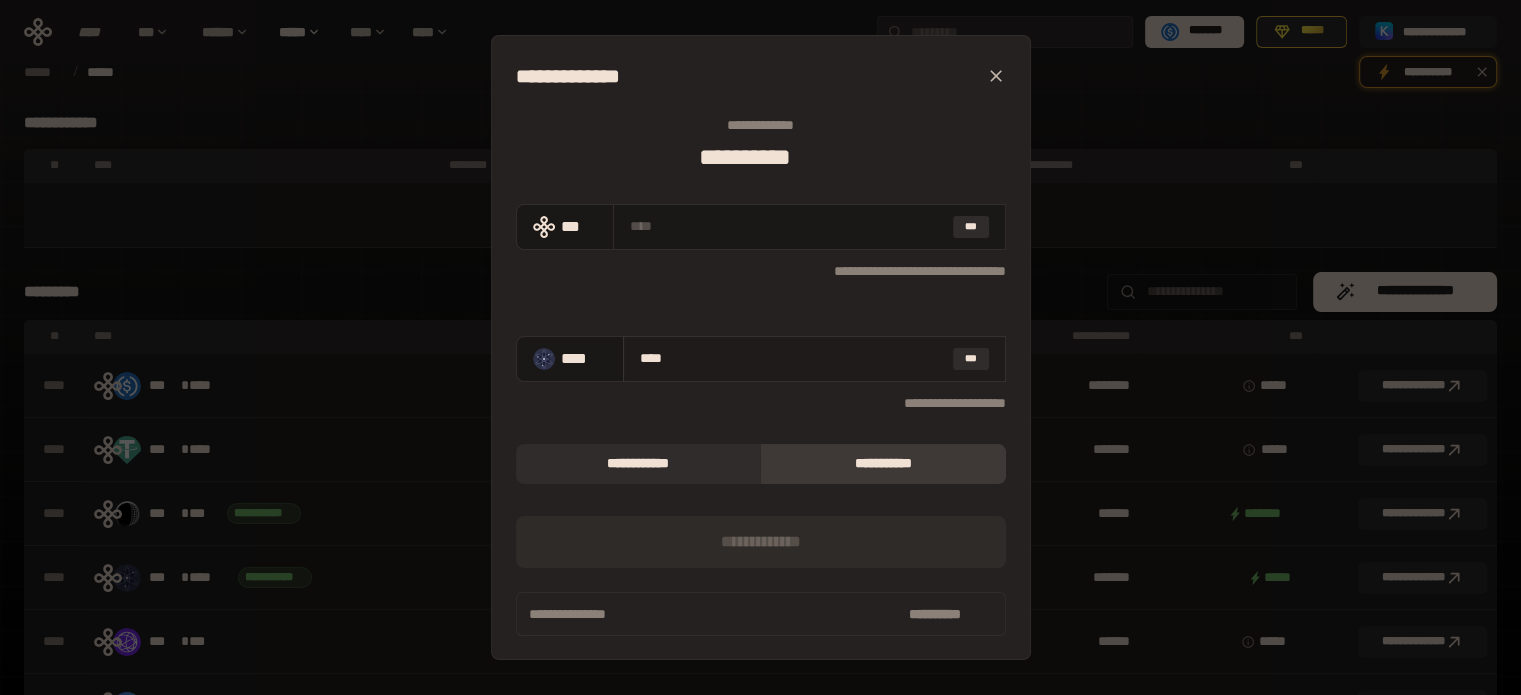 type on "**********" 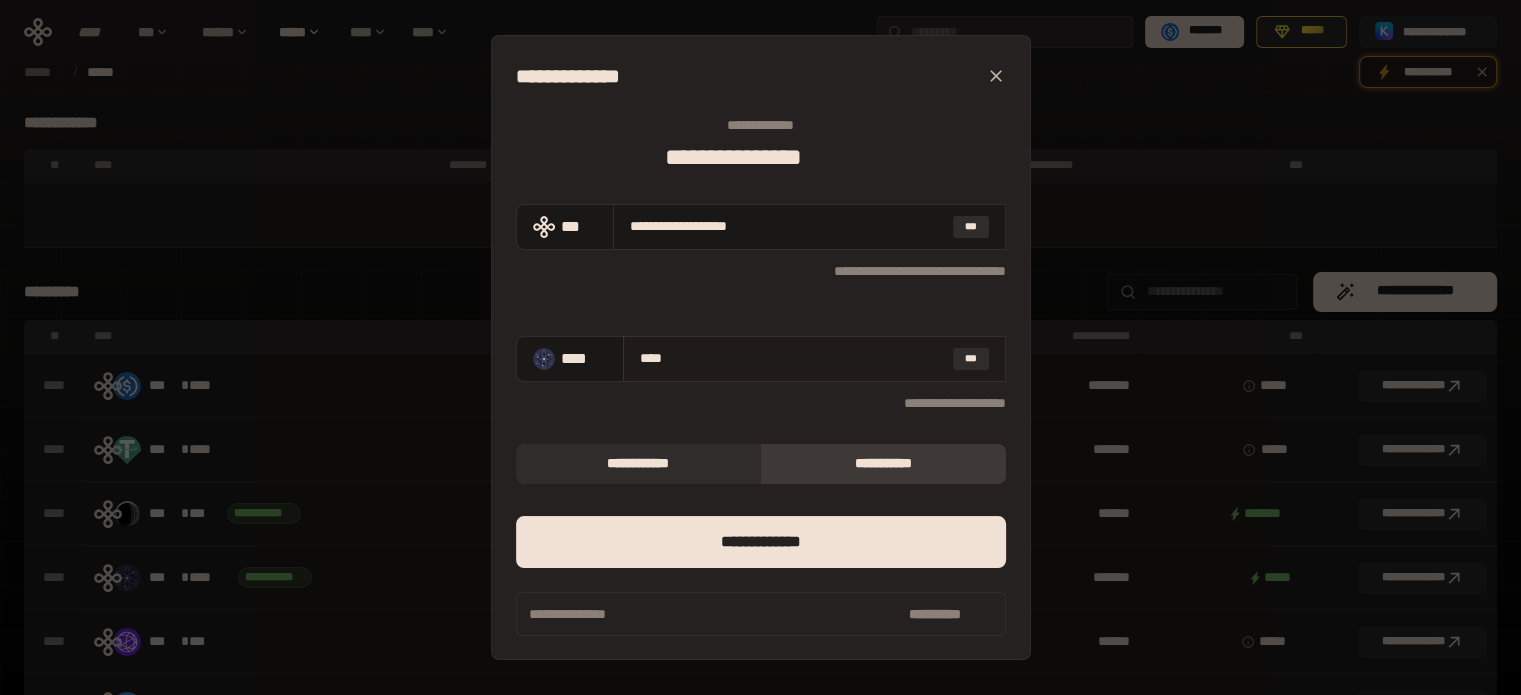 type on "***" 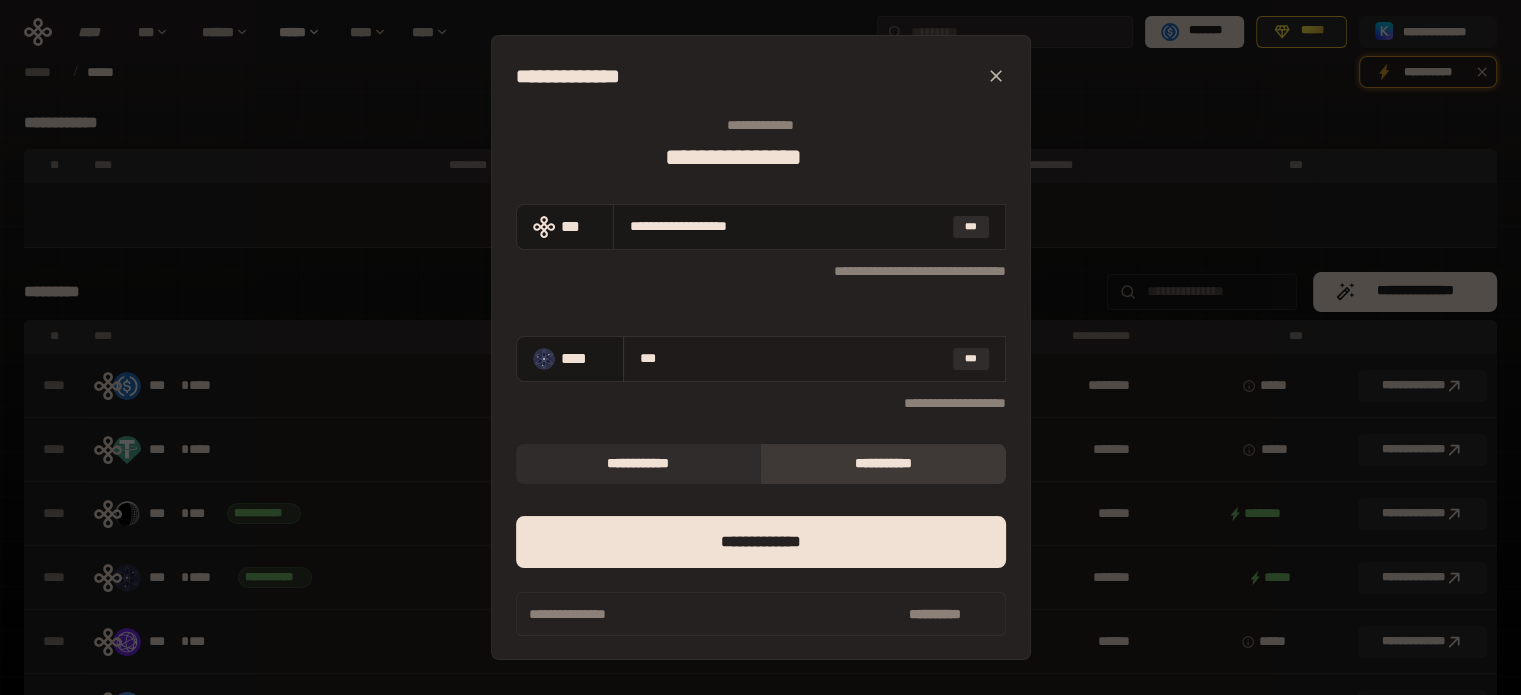 type 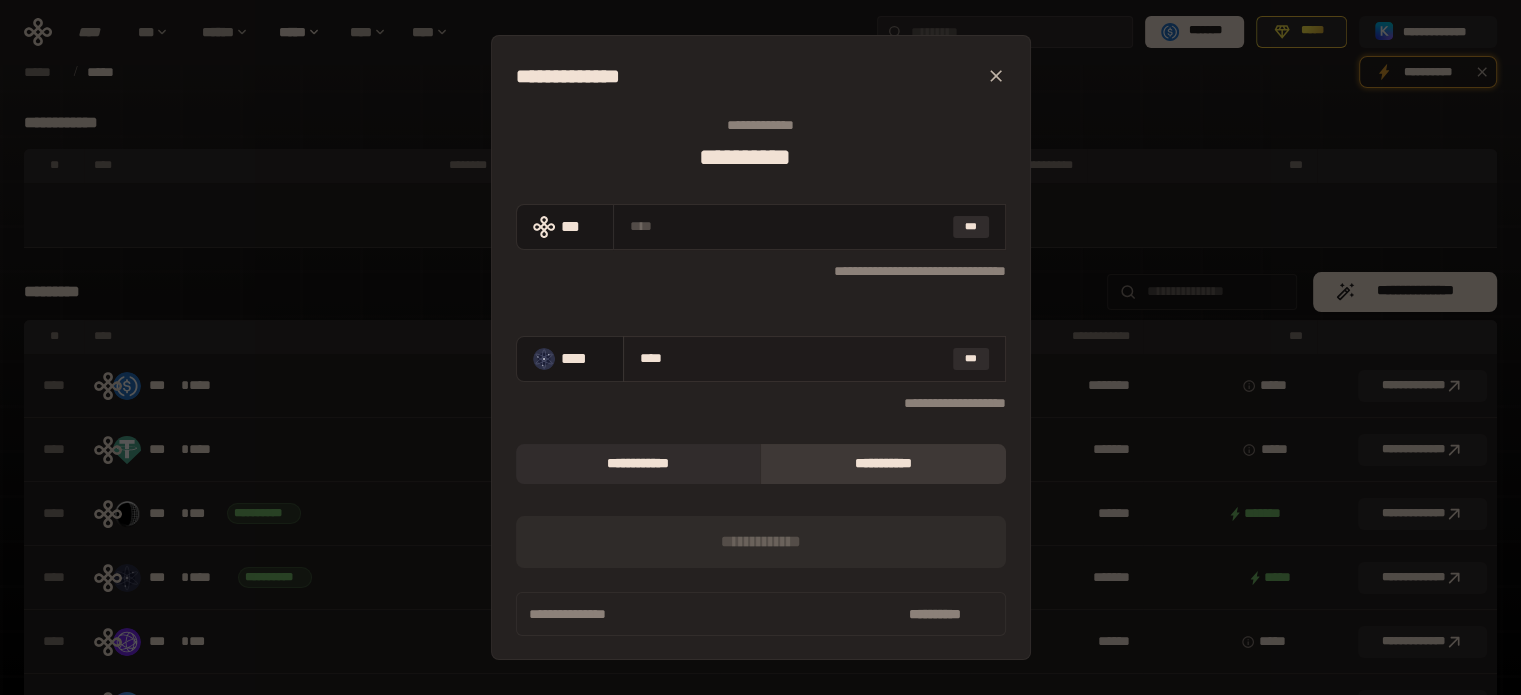 type on "*****" 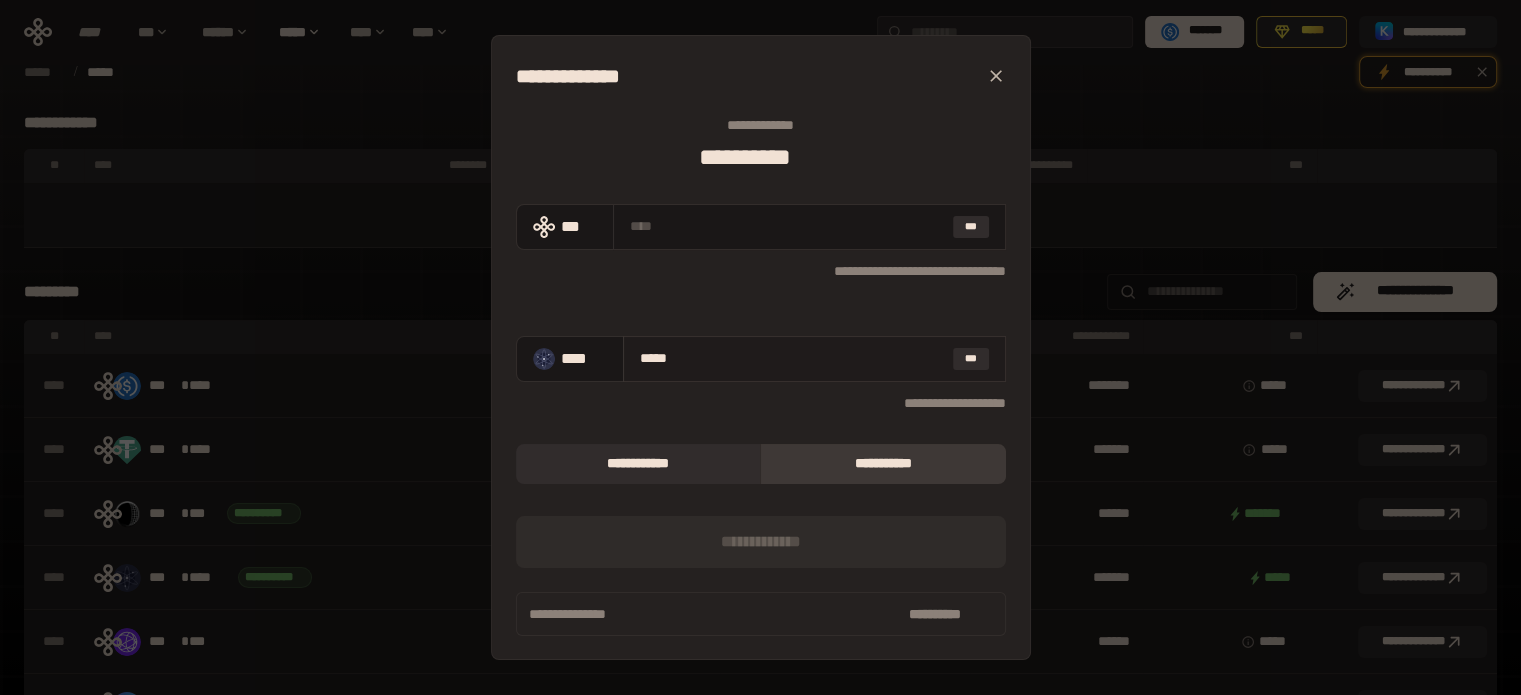 type on "**********" 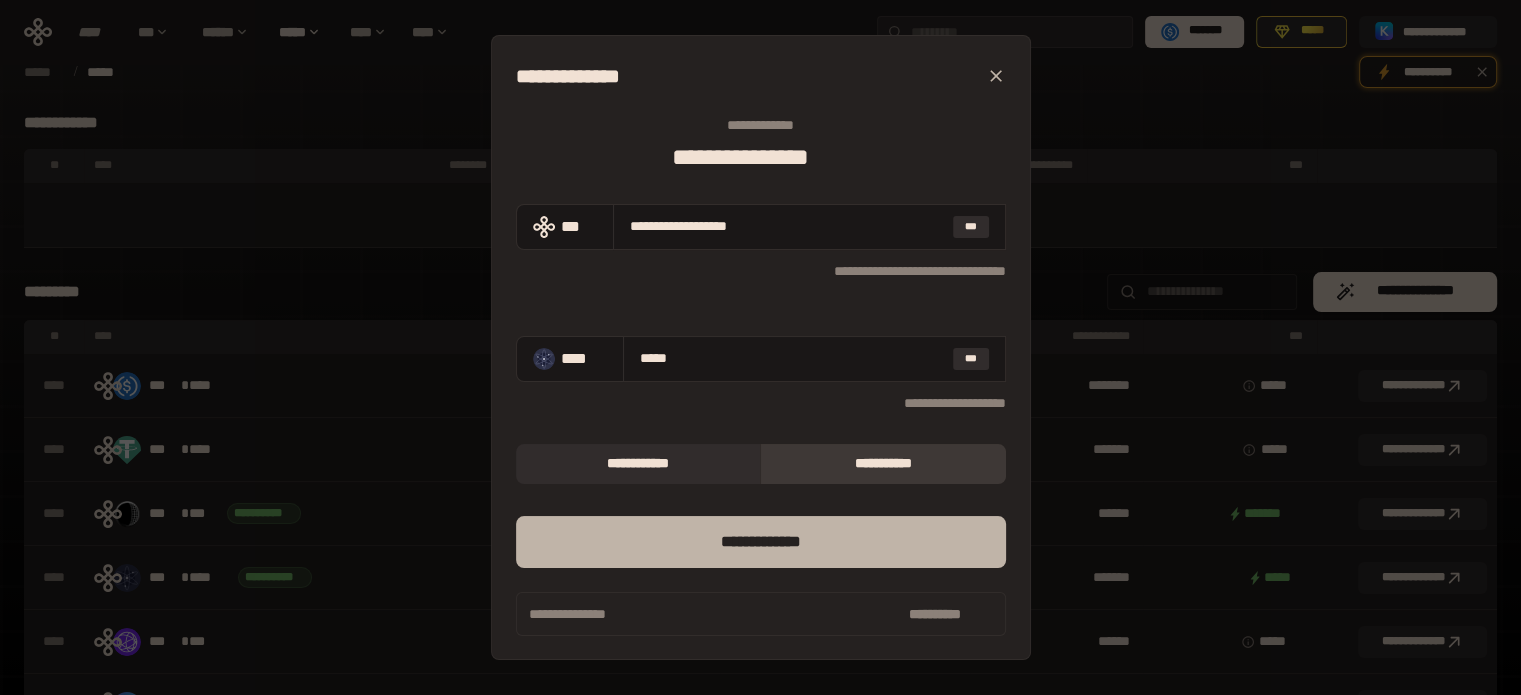 type on "*****" 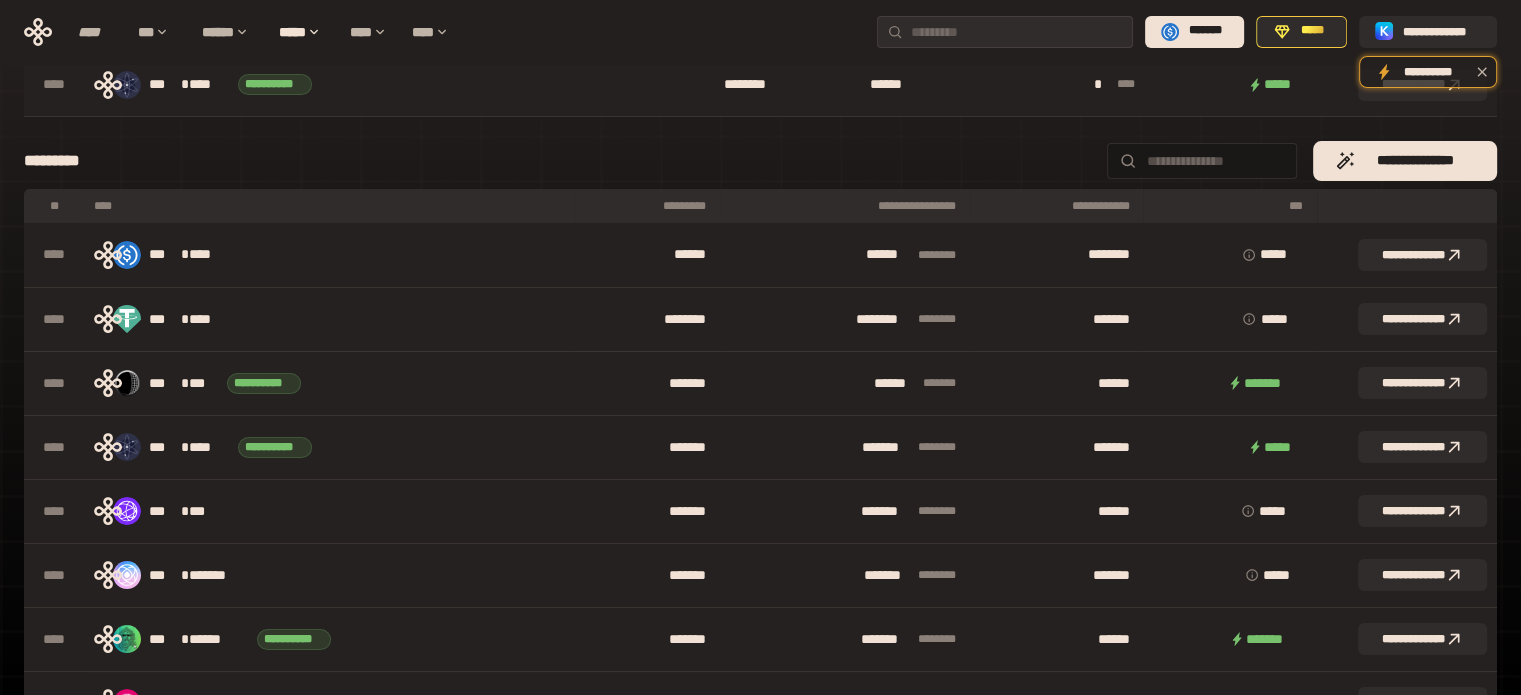 scroll, scrollTop: 98, scrollLeft: 0, axis: vertical 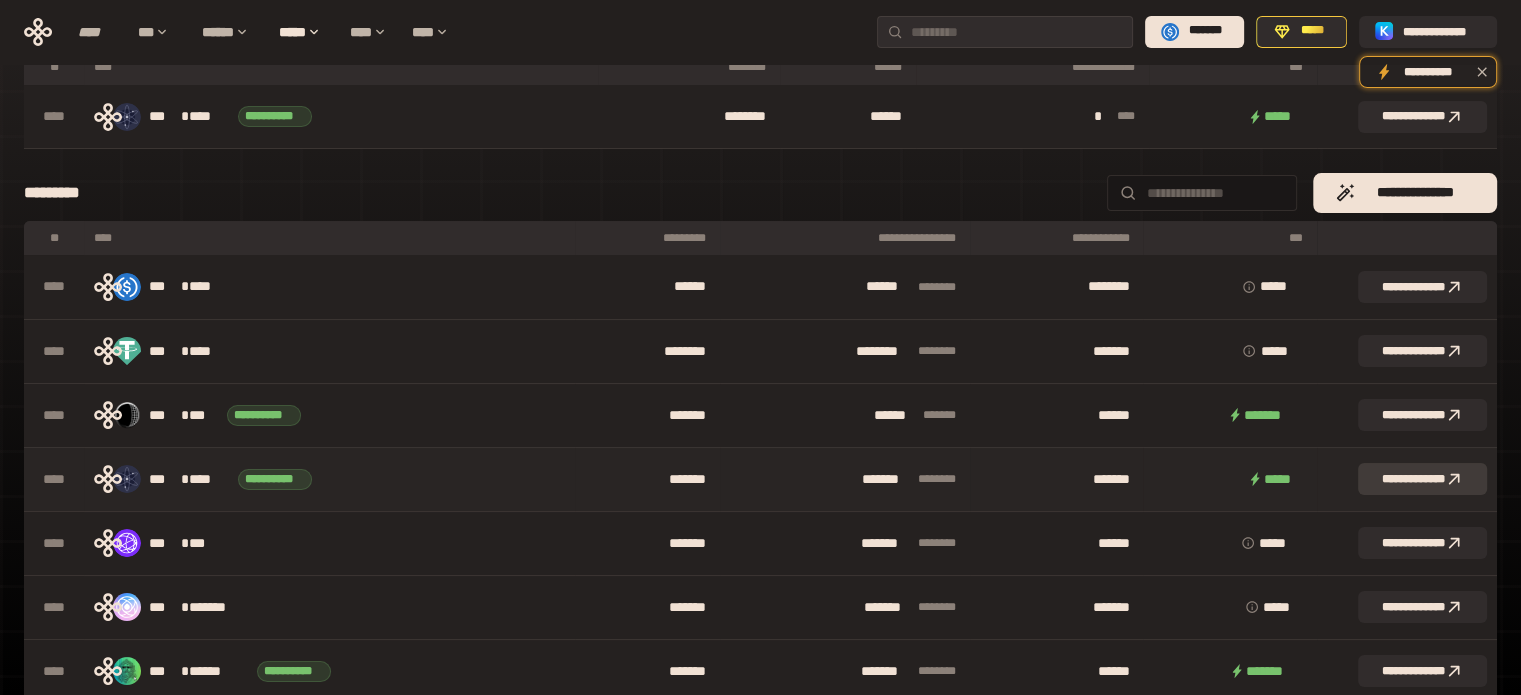 click on "**********" at bounding box center (1422, 479) 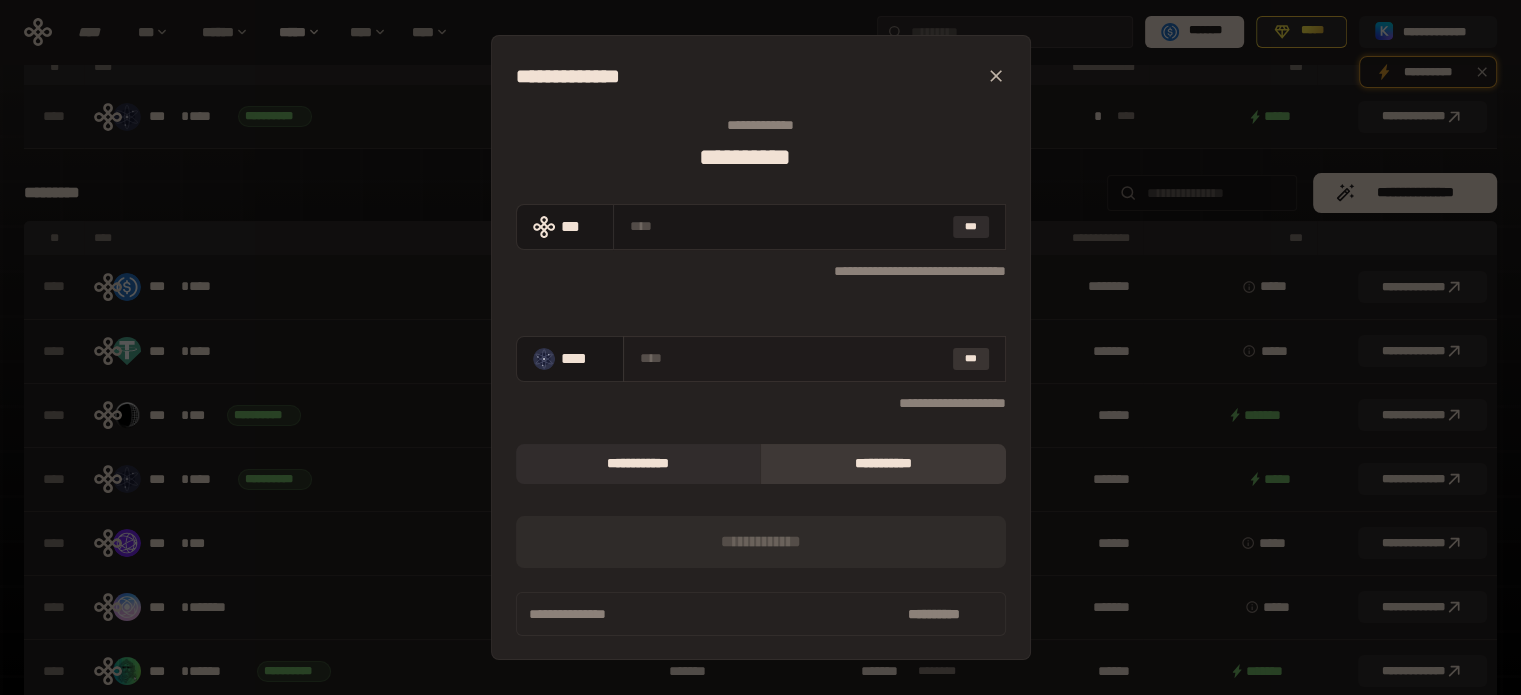 click on "***" at bounding box center (971, 359) 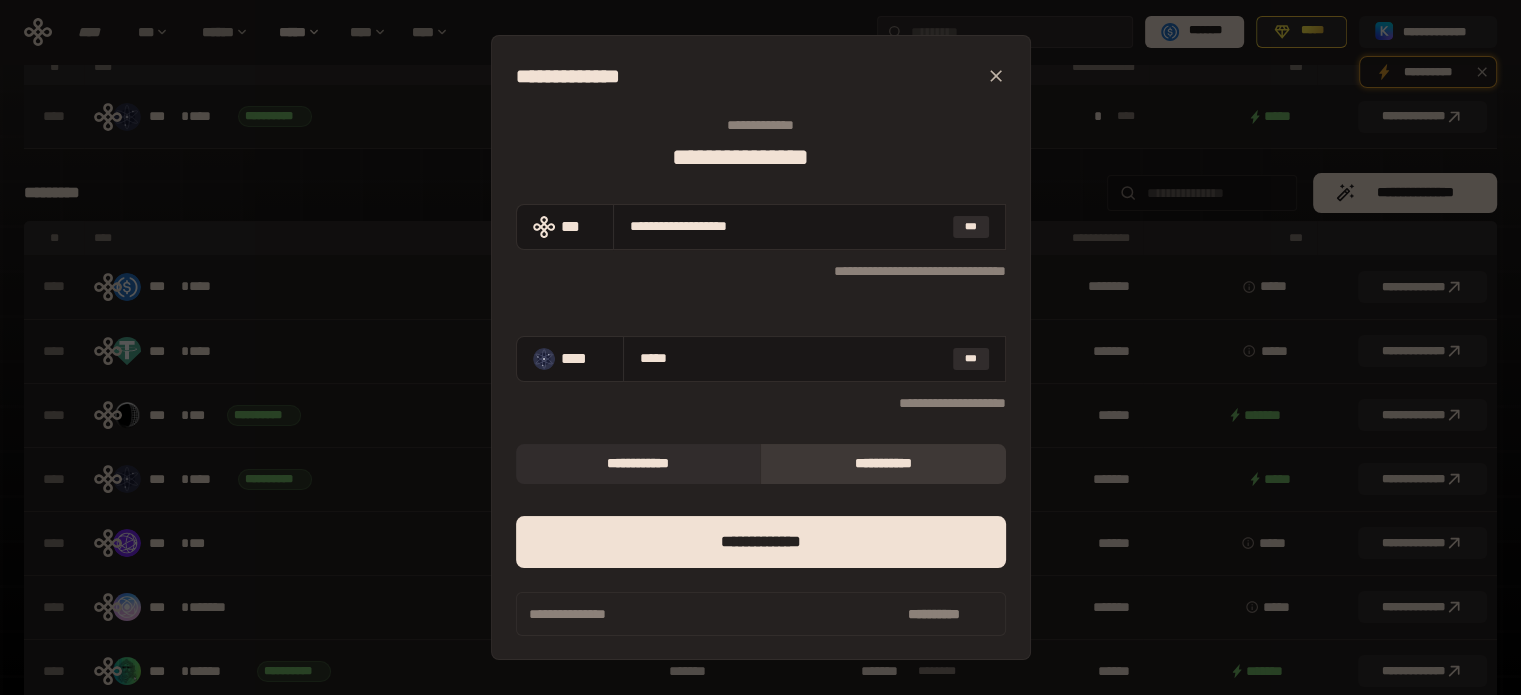 click at bounding box center (761, 324) 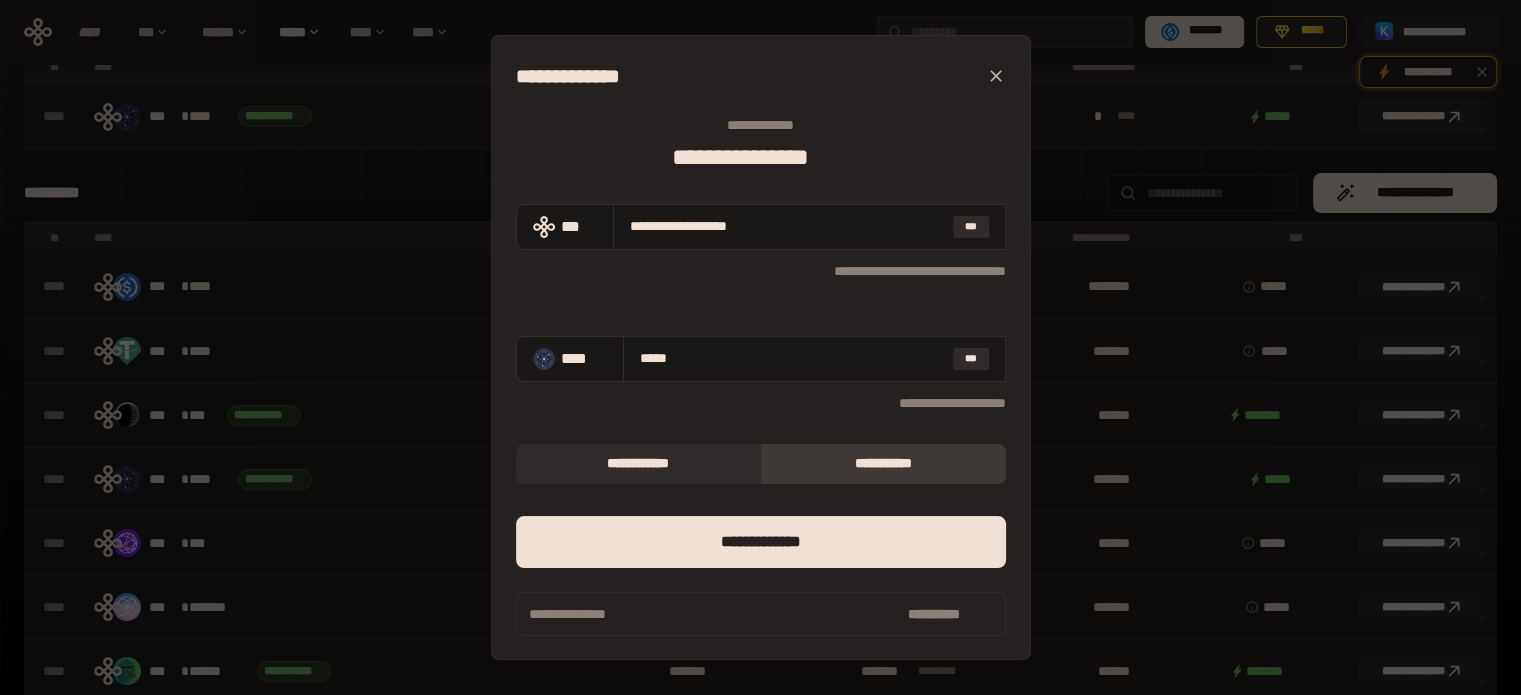 click on "**********" at bounding box center [761, 144] 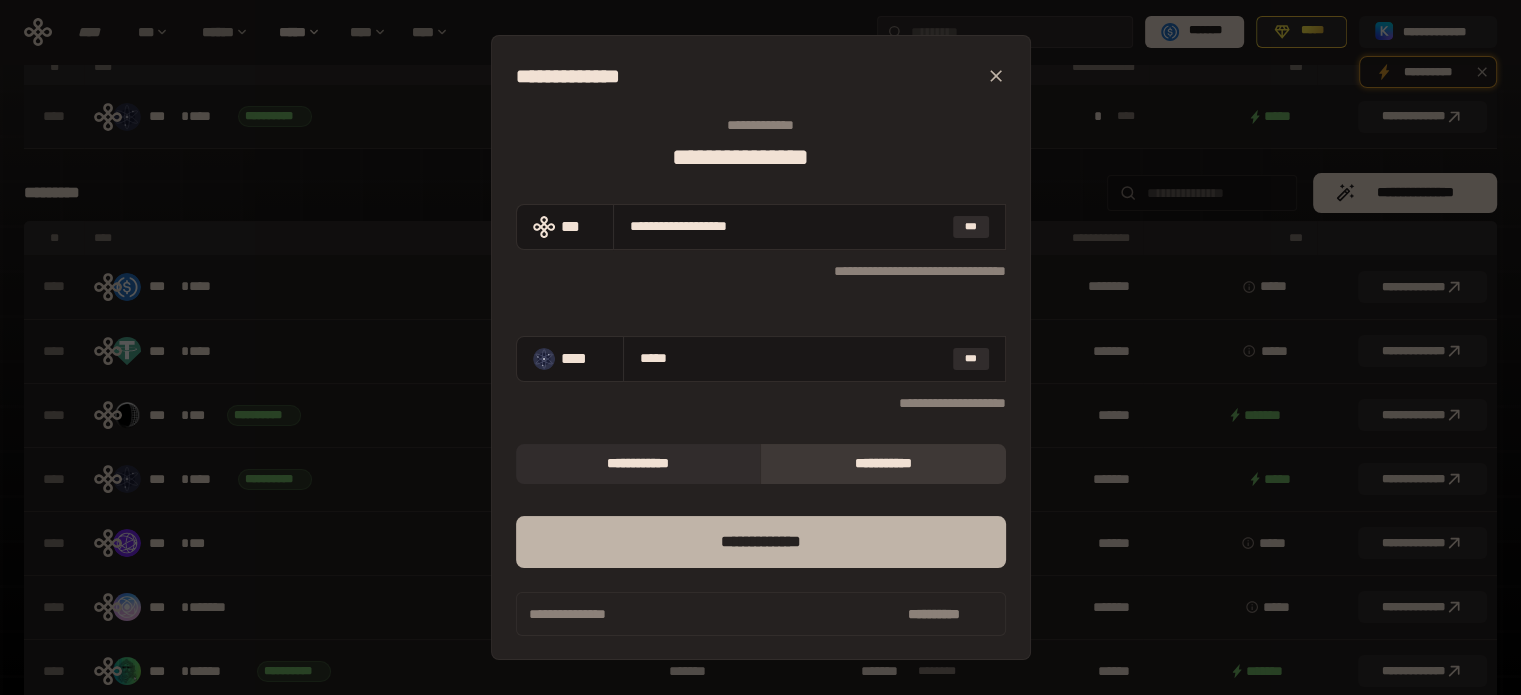 click on "*** *********" at bounding box center (761, 542) 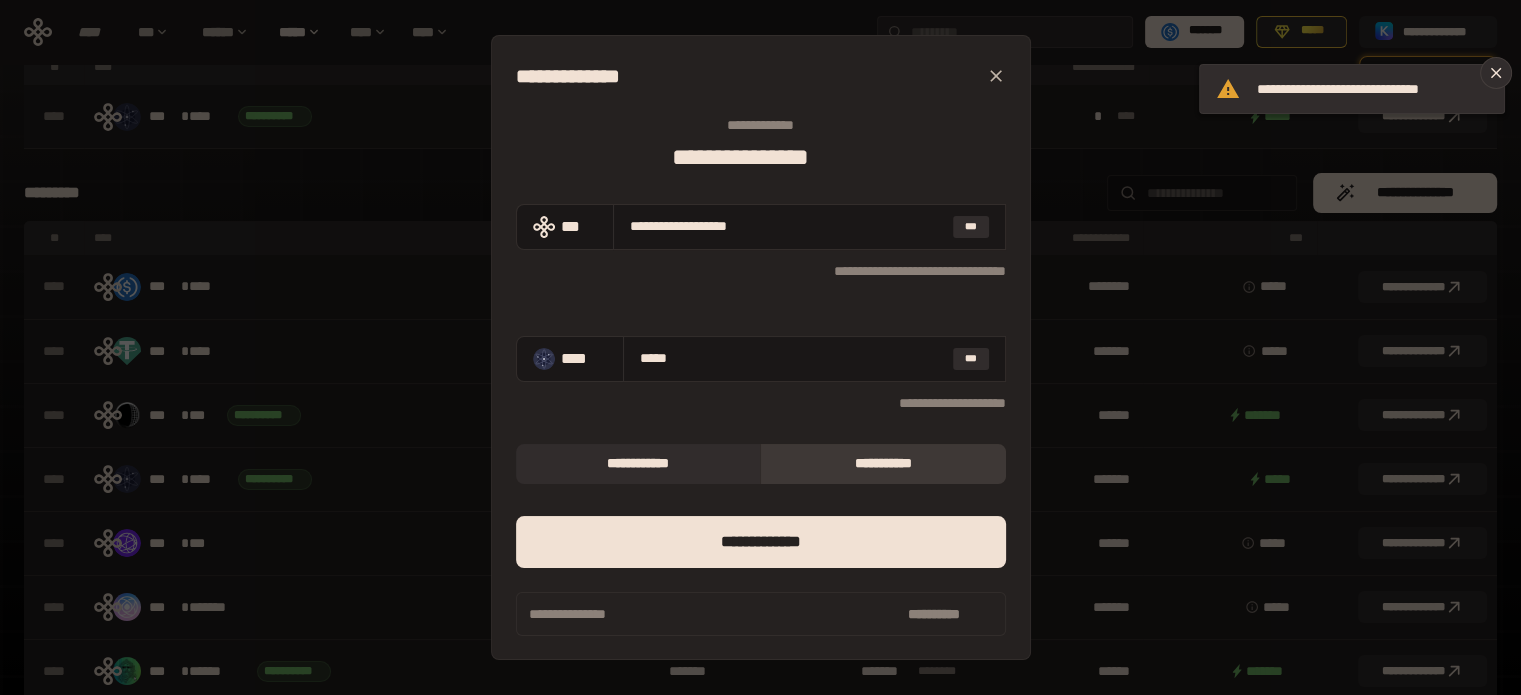 click 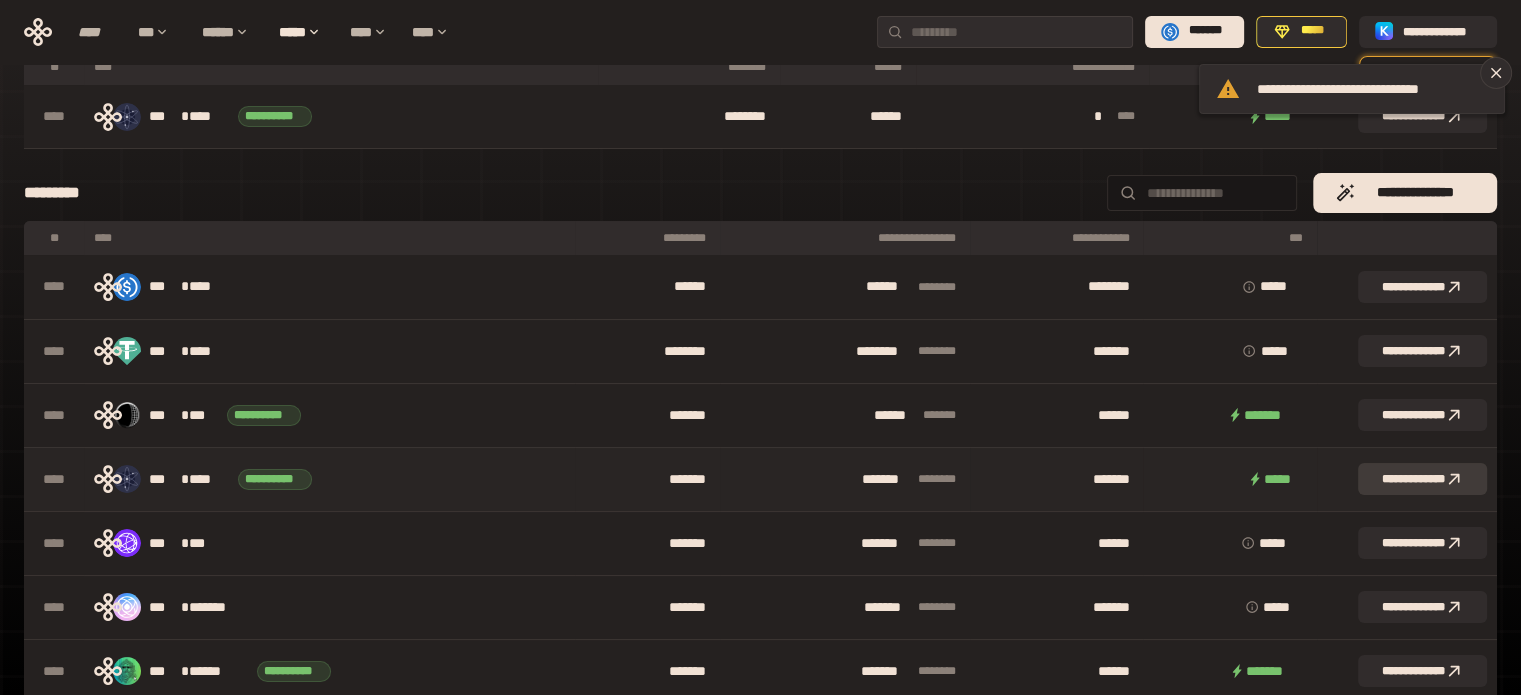 click on "**********" at bounding box center (1422, 479) 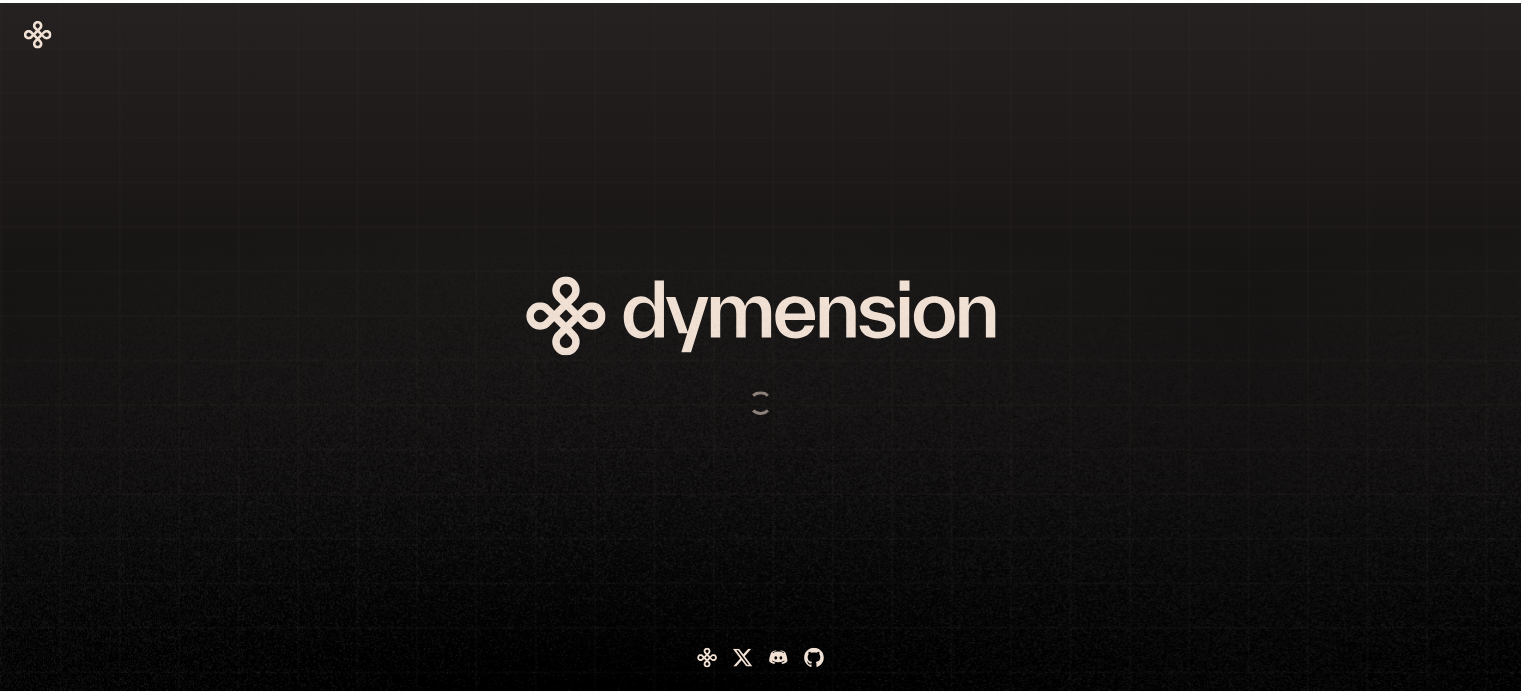scroll, scrollTop: 0, scrollLeft: 0, axis: both 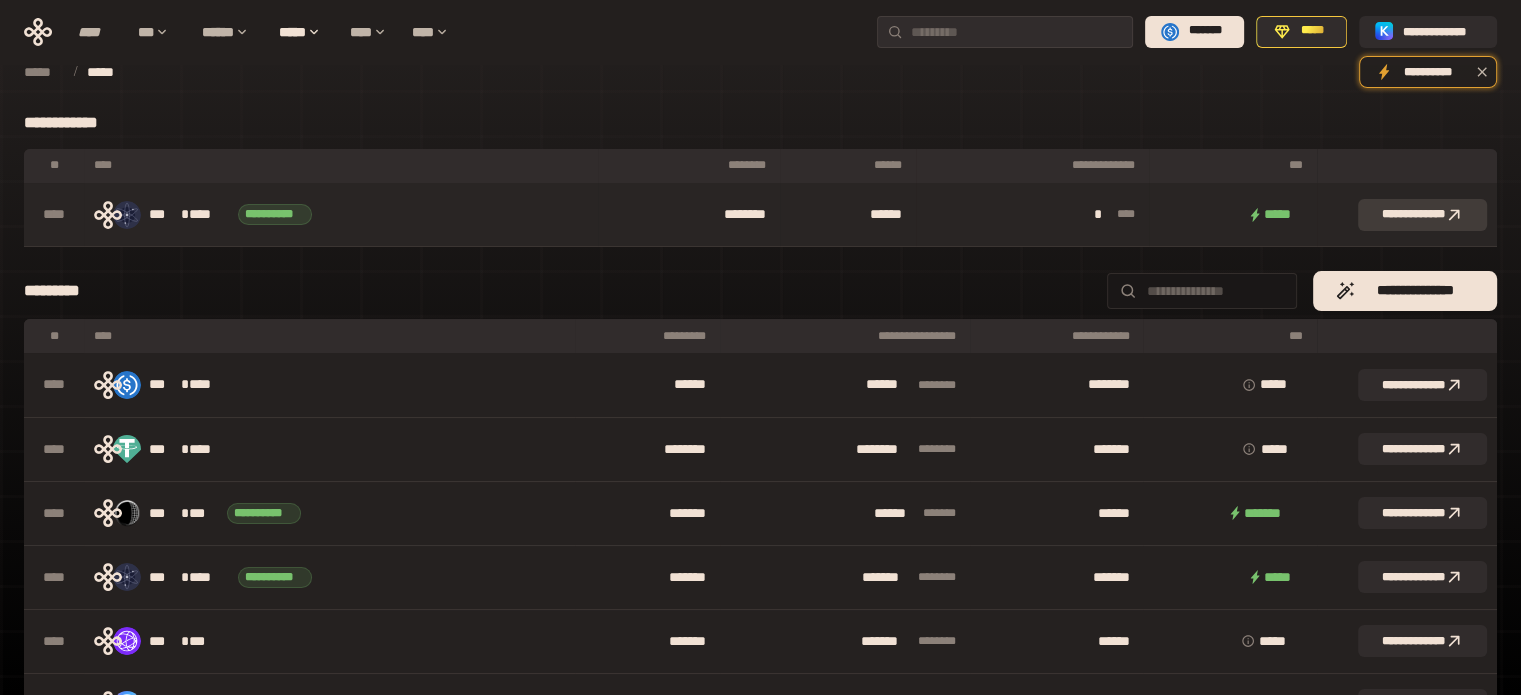 click on "**********" at bounding box center [1422, 215] 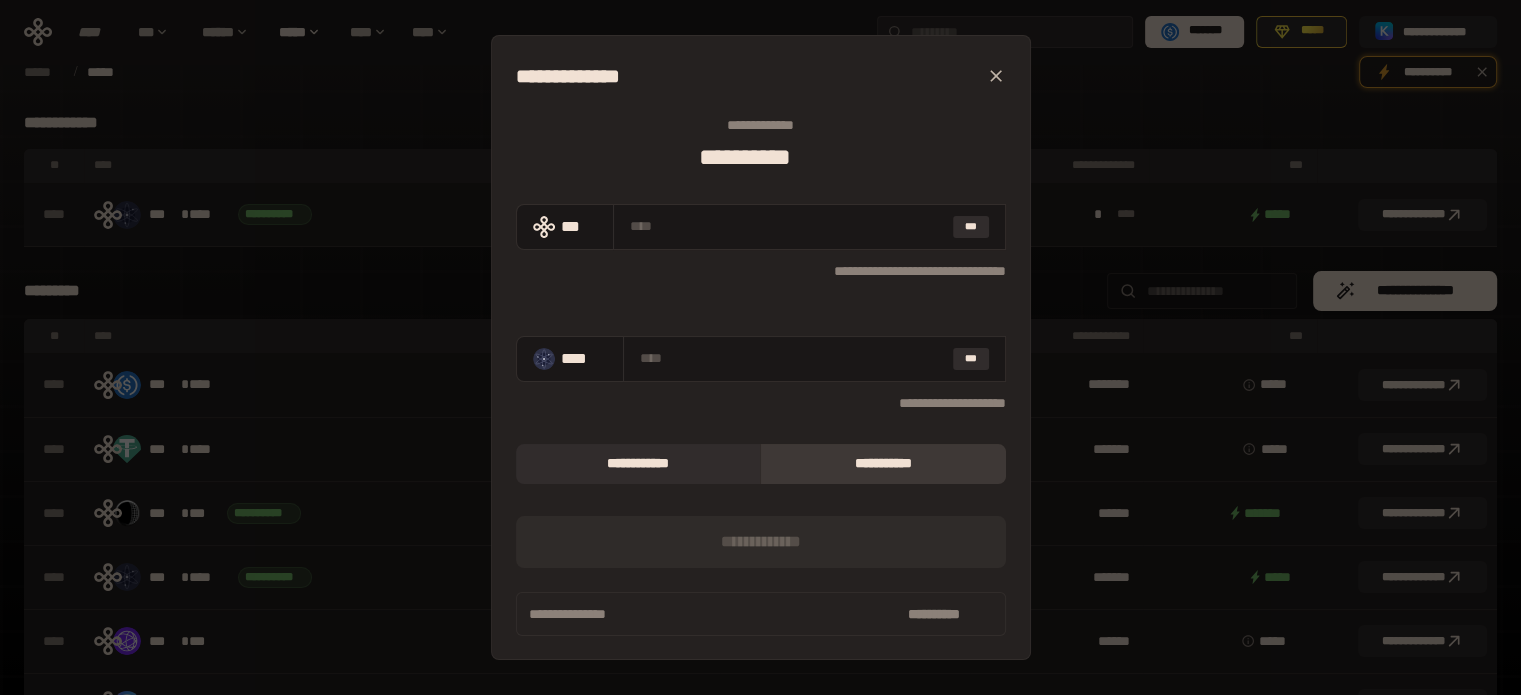 click 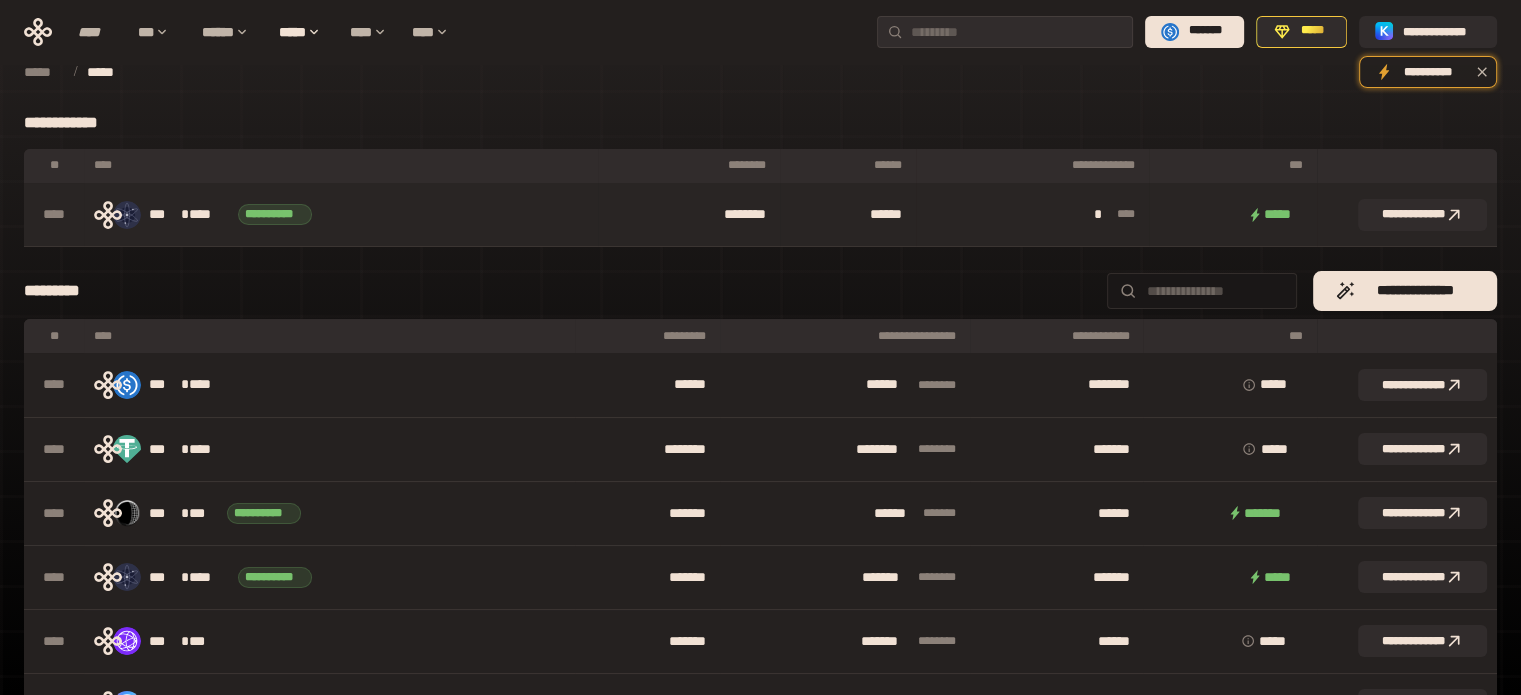 click on "**********" at bounding box center [341, 215] 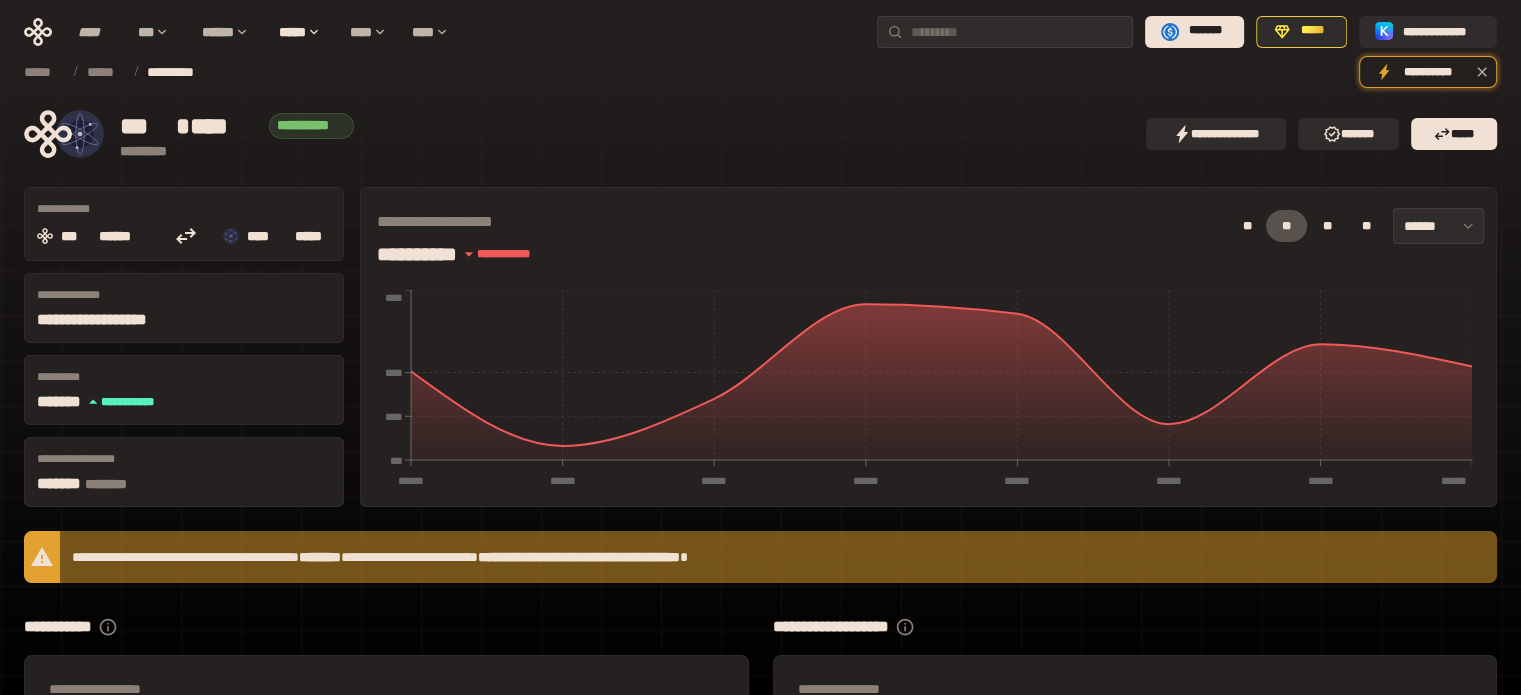 scroll, scrollTop: 174, scrollLeft: 0, axis: vertical 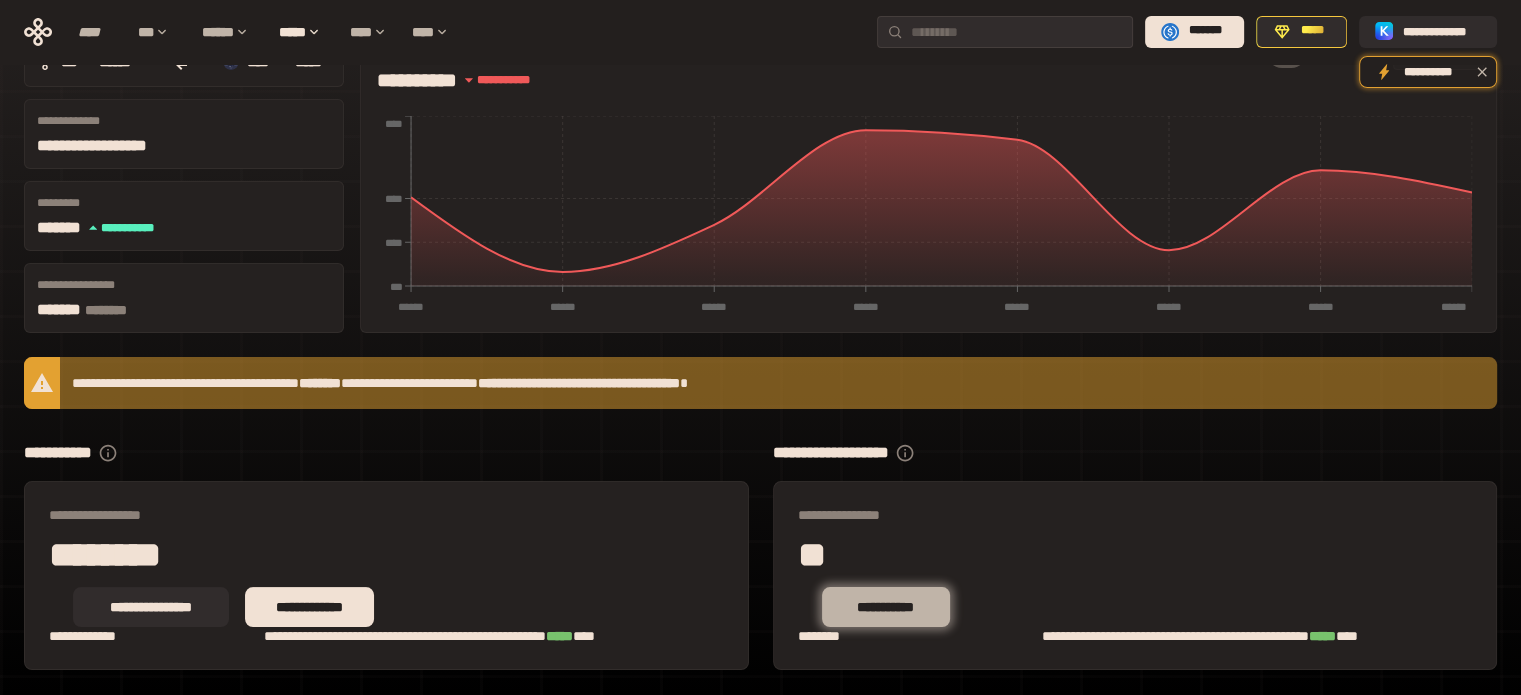 click on "**********" at bounding box center (886, 607) 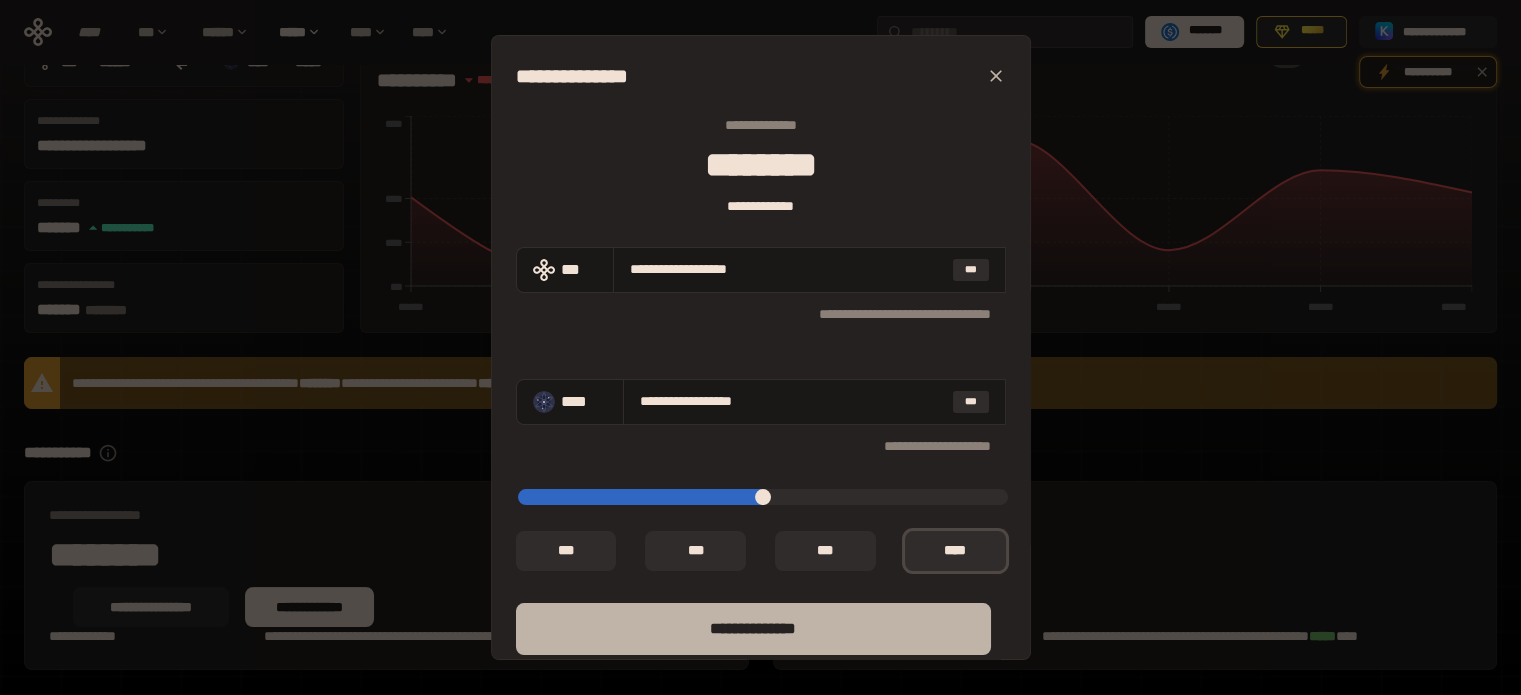 click on "**** *********" at bounding box center (753, 629) 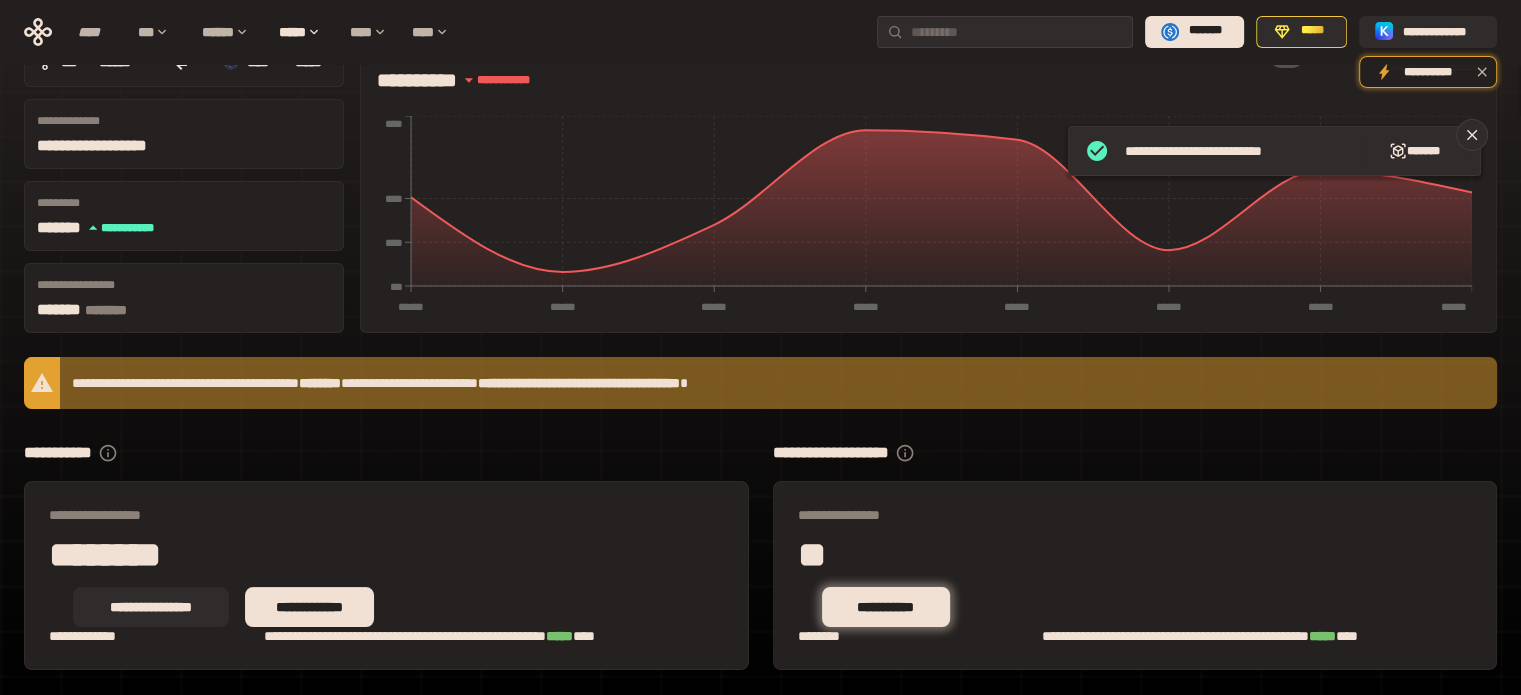 scroll, scrollTop: 123, scrollLeft: 0, axis: vertical 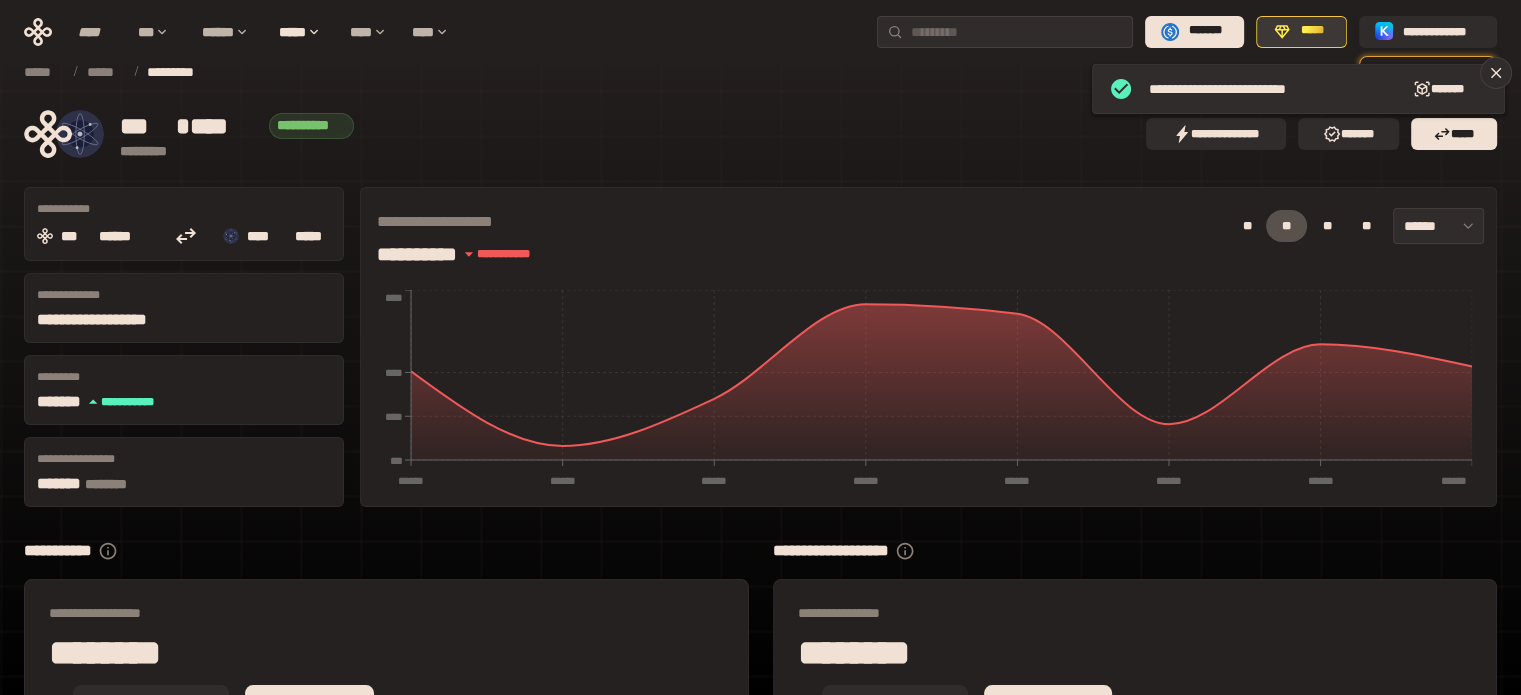 click on "*****" at bounding box center [1301, 32] 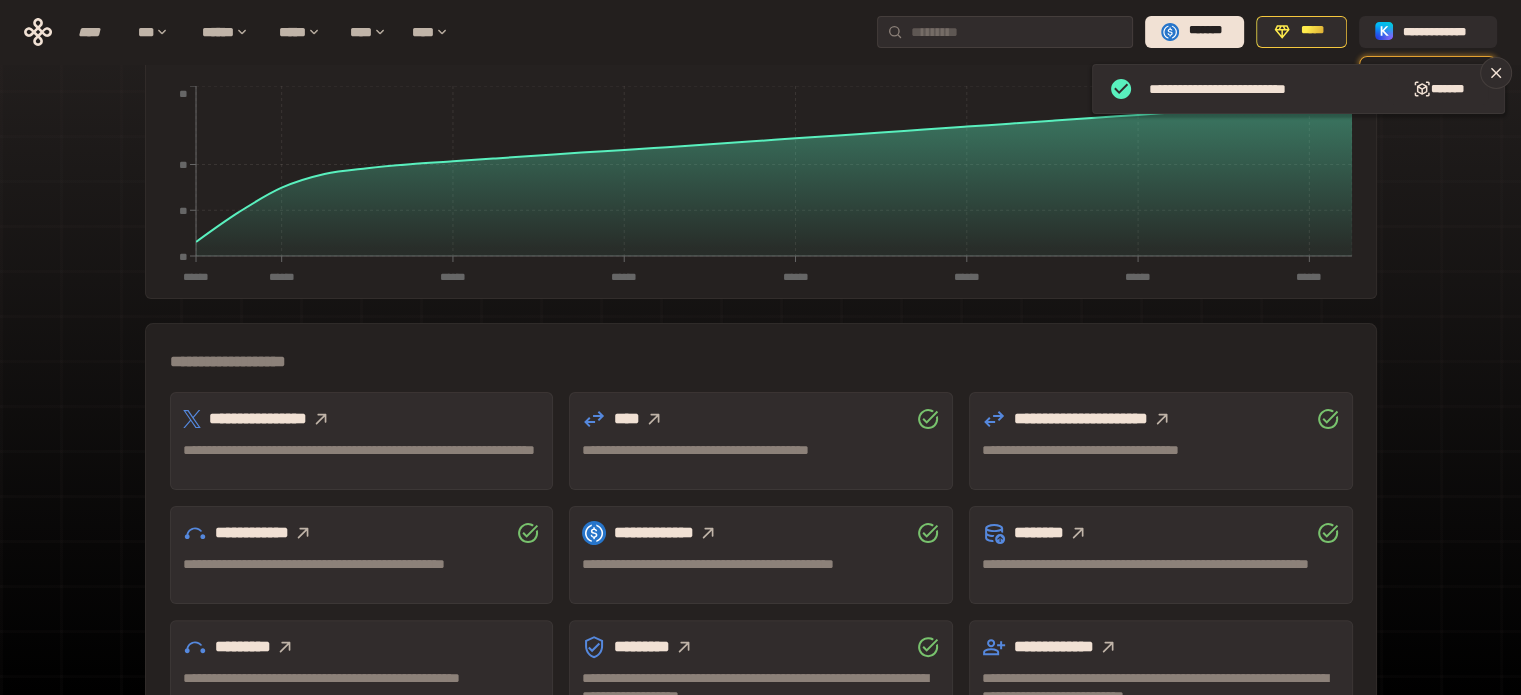 scroll, scrollTop: 0, scrollLeft: 0, axis: both 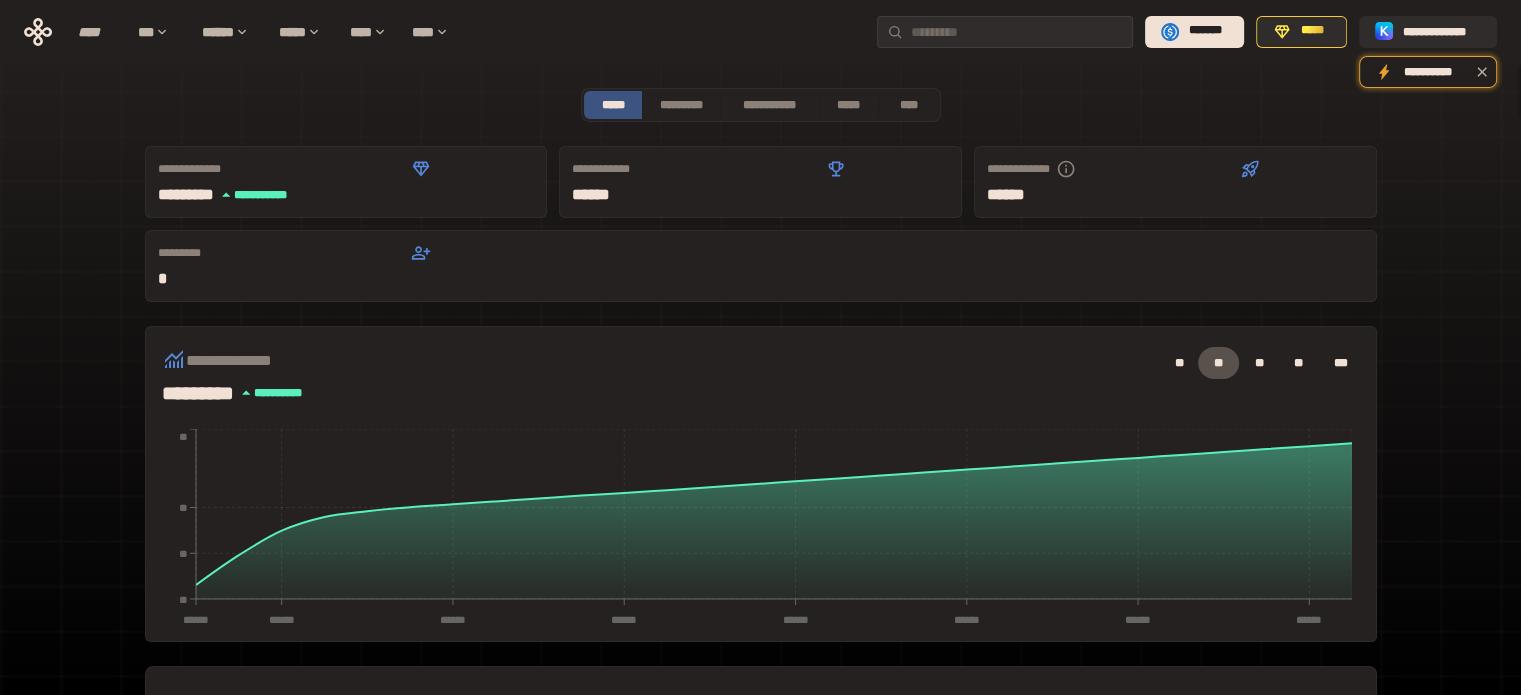 click on "**********" at bounding box center [760, 622] 